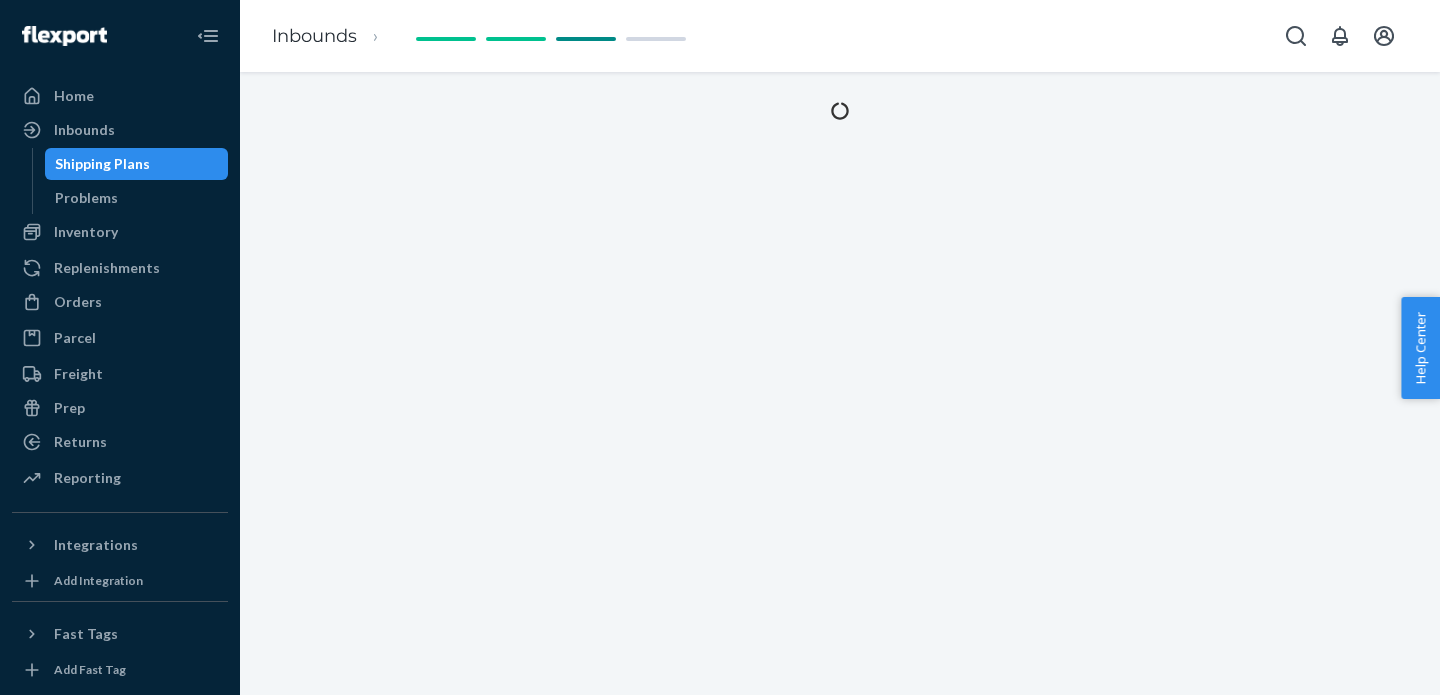 scroll, scrollTop: 0, scrollLeft: 0, axis: both 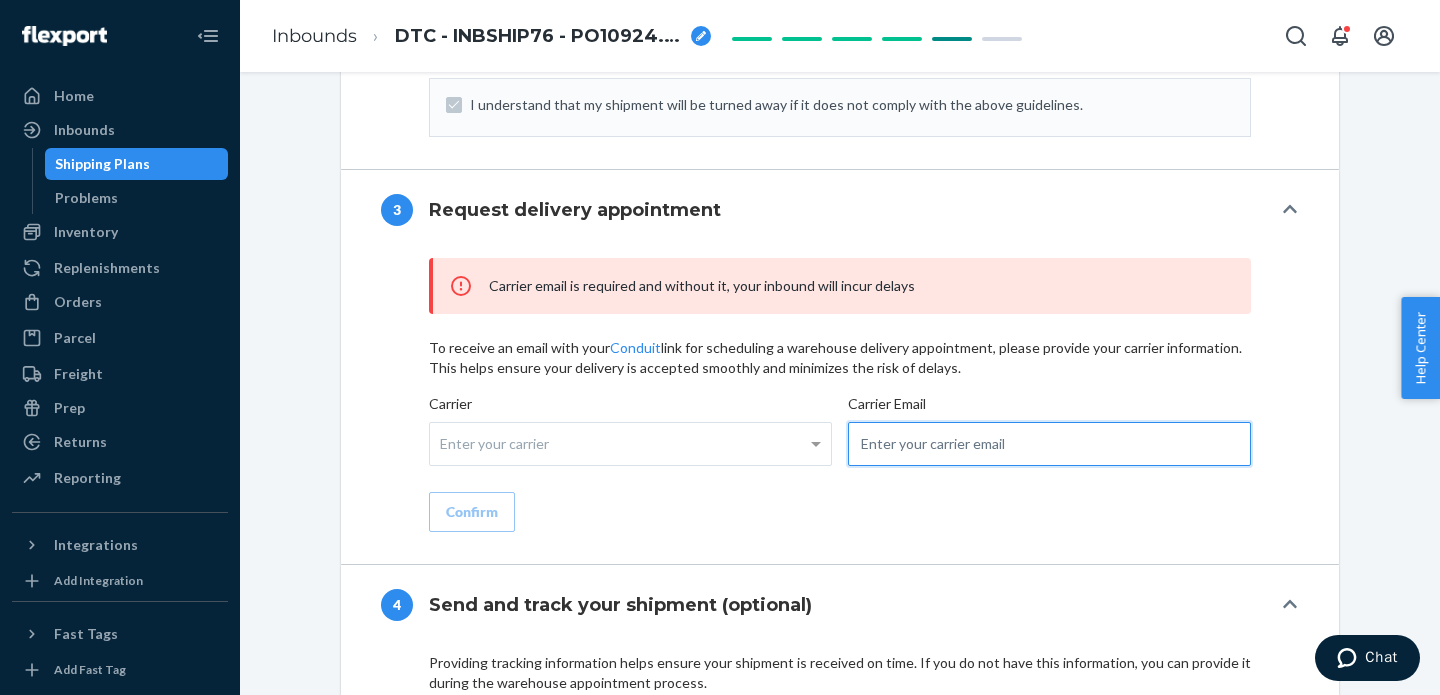 click at bounding box center [1049, 444] 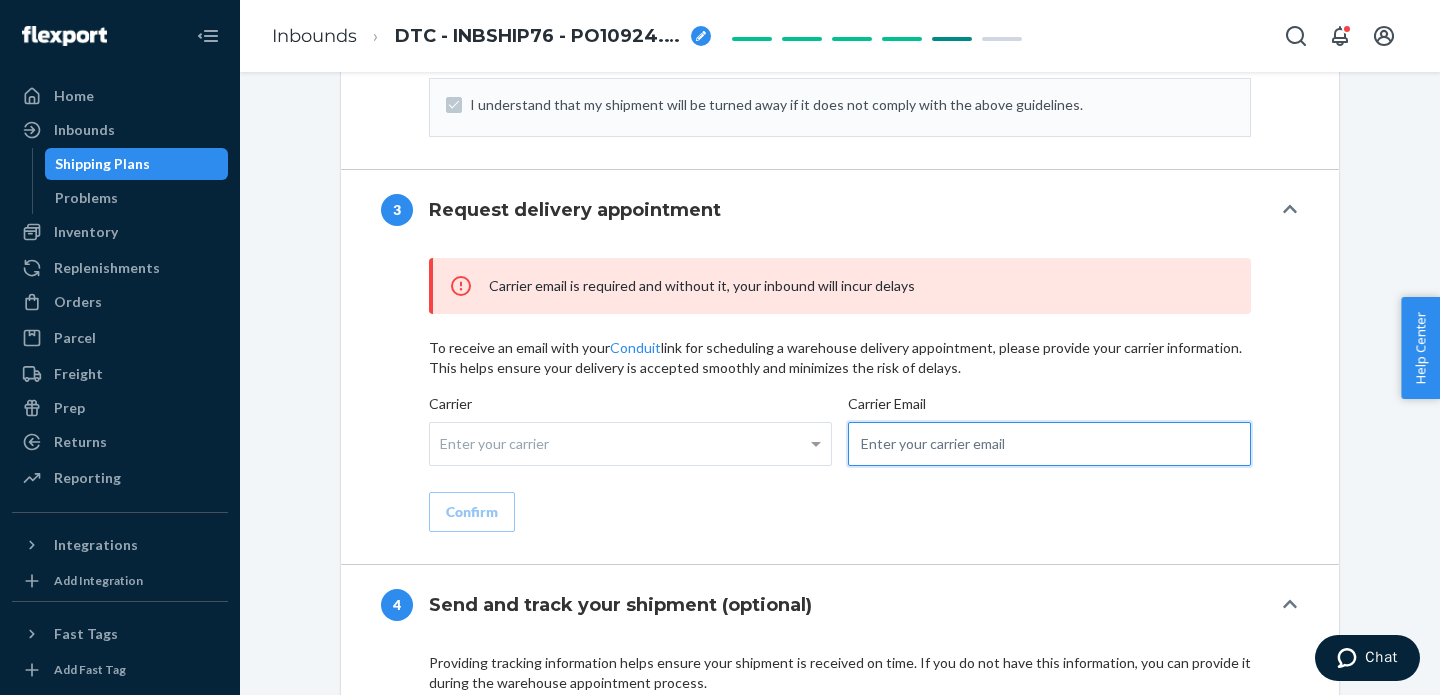 type on "inboundshipments@kindredbravely.com" 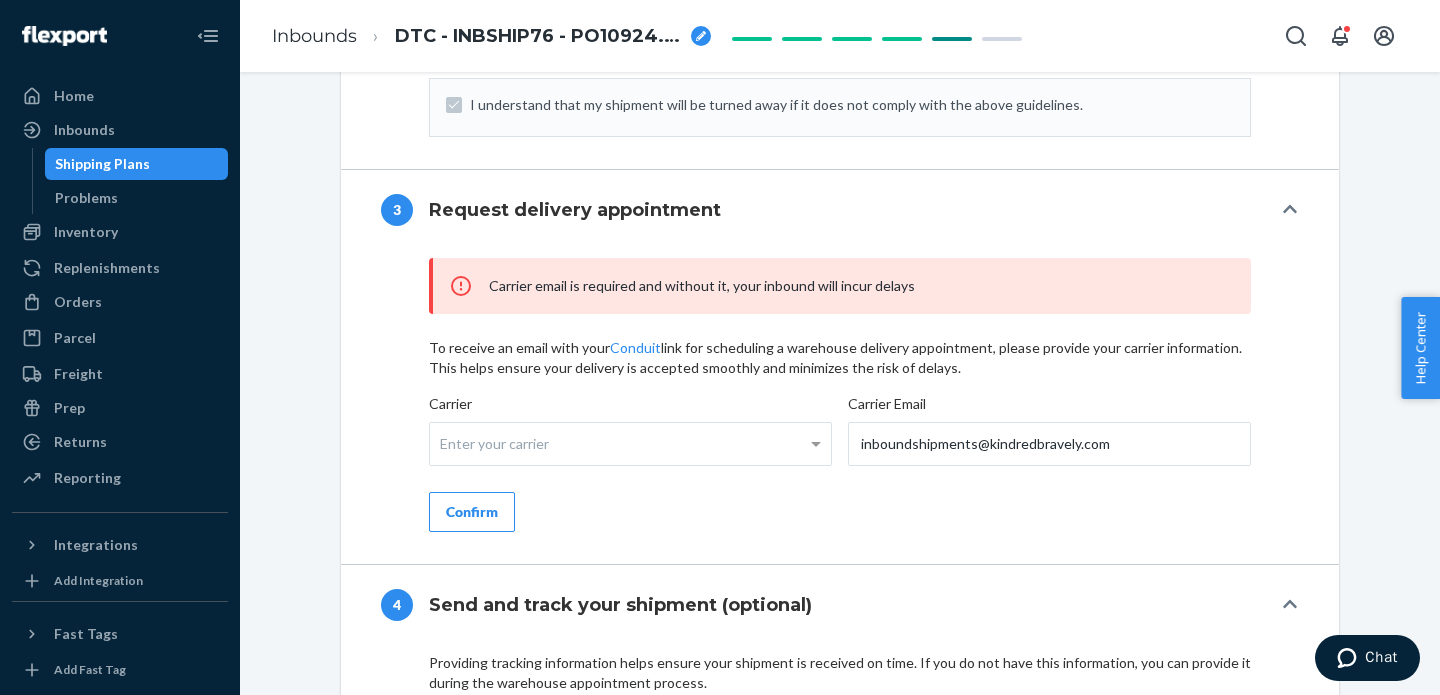 click on "Confirm" at bounding box center [472, 512] 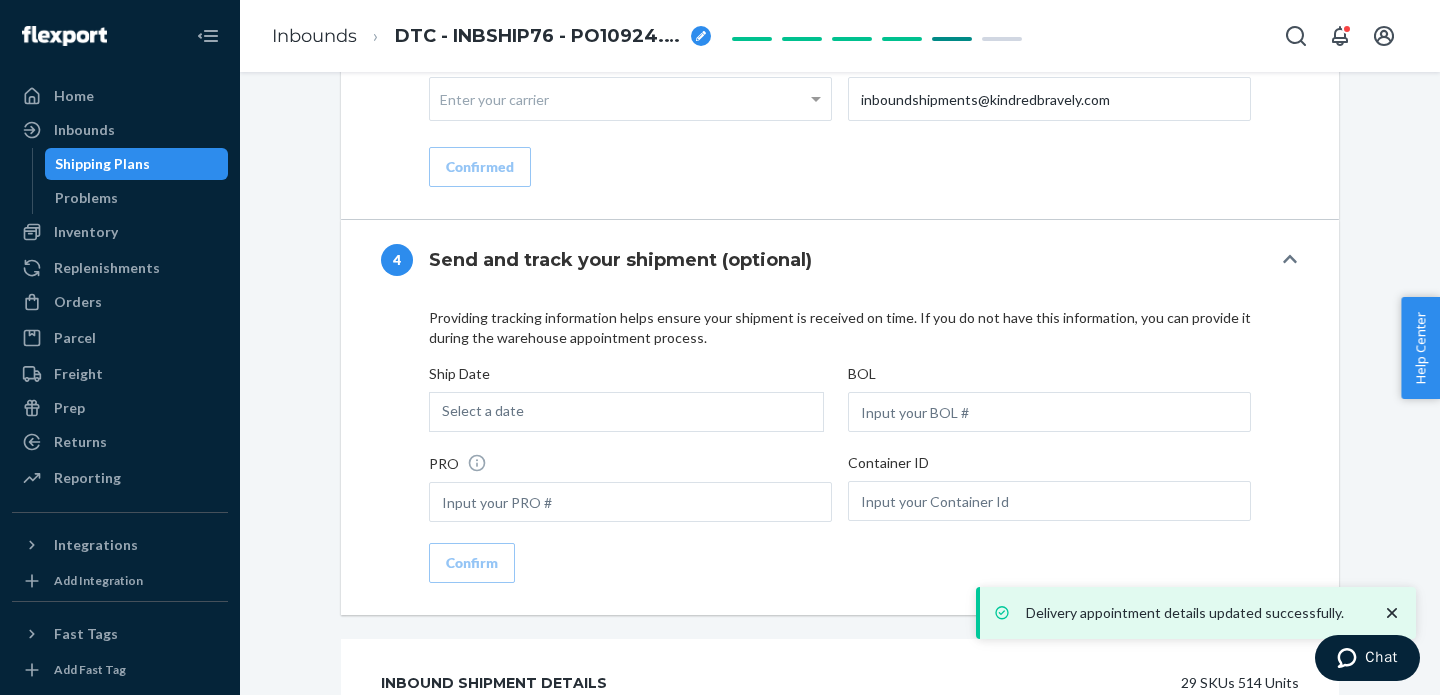 scroll, scrollTop: 2517, scrollLeft: 0, axis: vertical 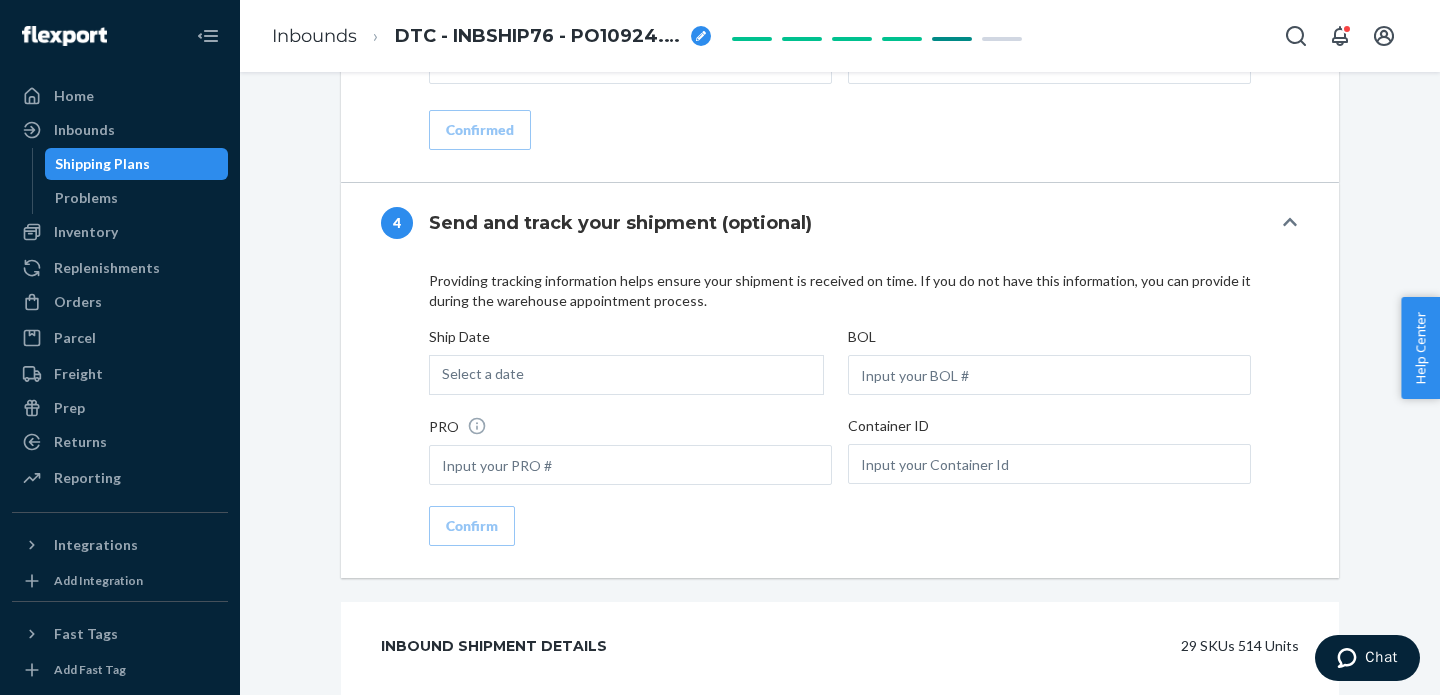 click on "Shipping Plans" at bounding box center [137, 164] 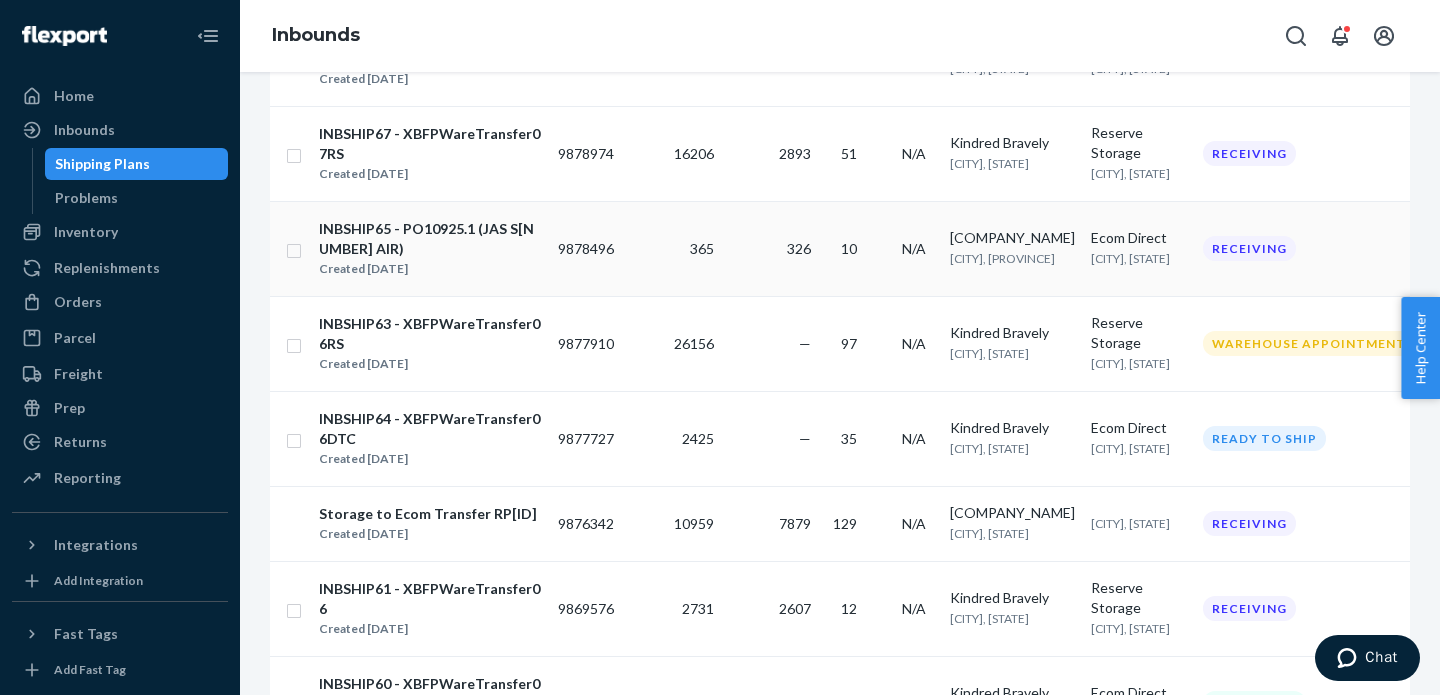 scroll, scrollTop: 1132, scrollLeft: 0, axis: vertical 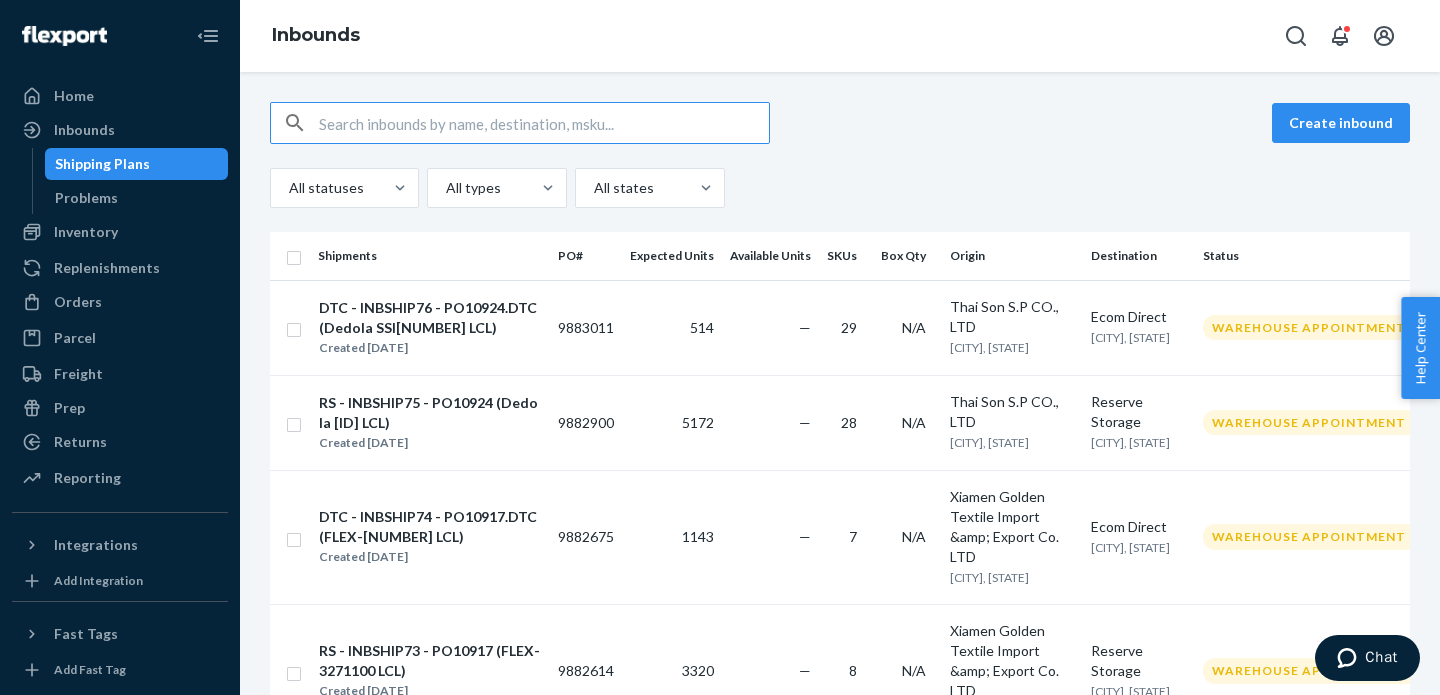 paste on "9878974" 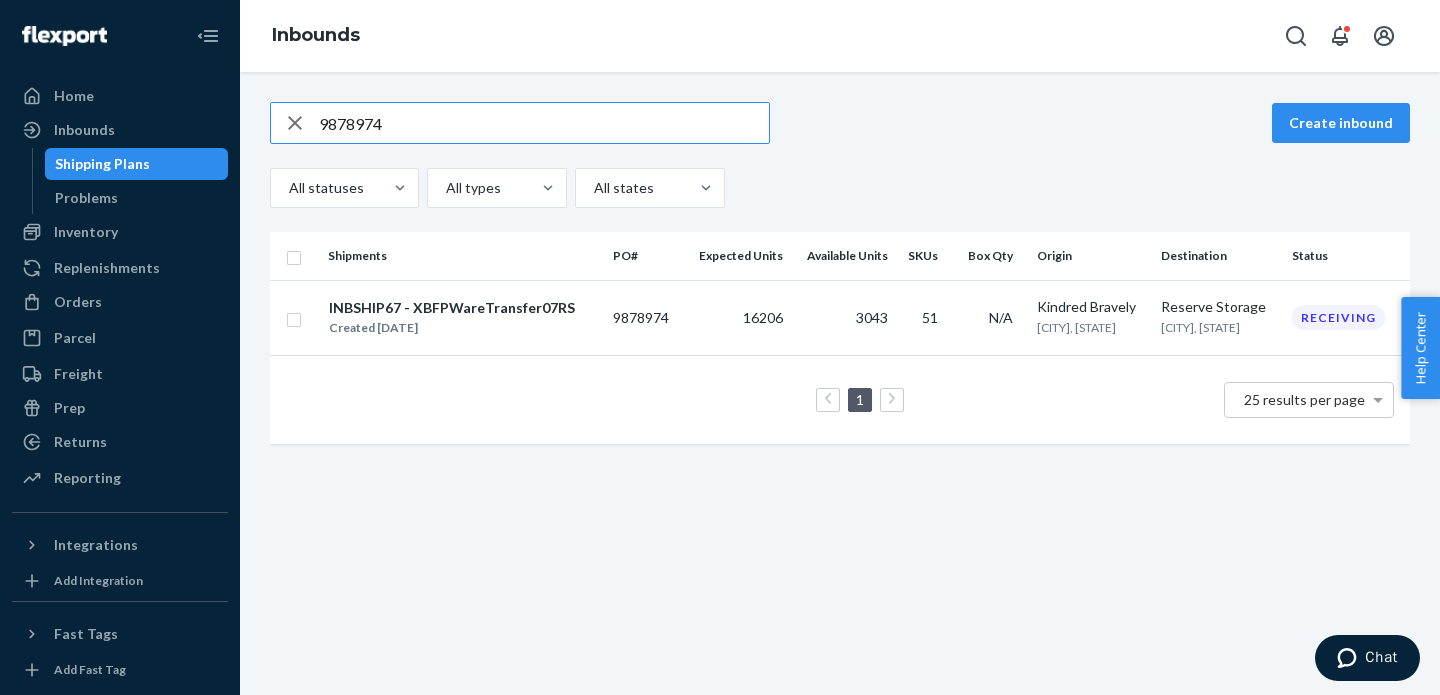 click on "9878974" at bounding box center [544, 123] 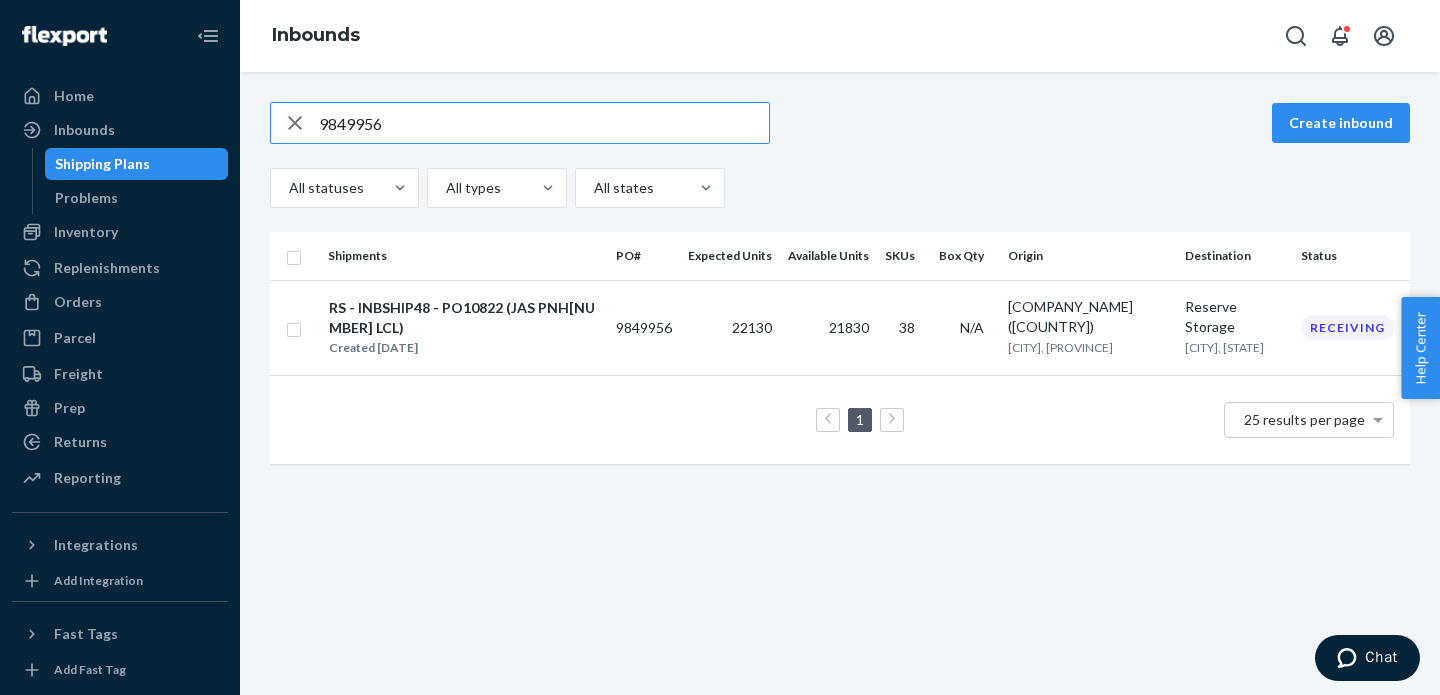 click on "9849956" at bounding box center [544, 123] 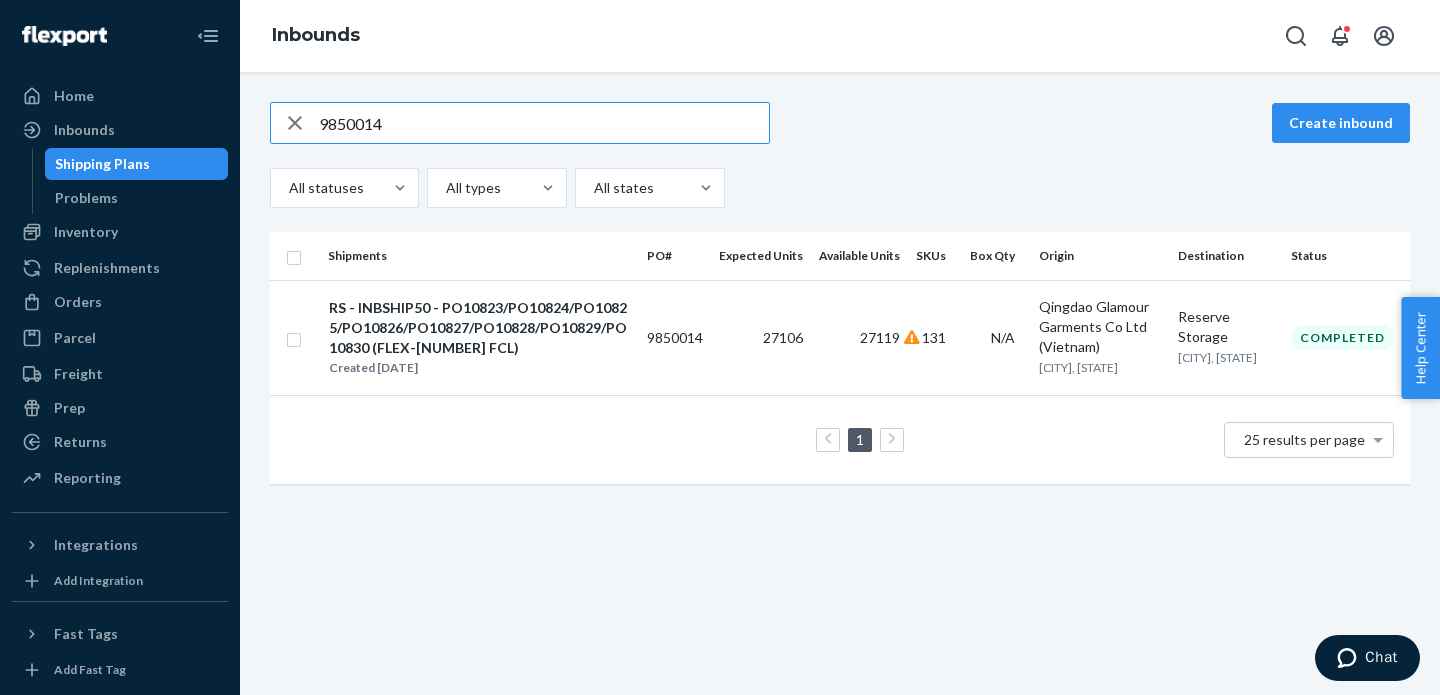 click on "9850014" at bounding box center [544, 123] 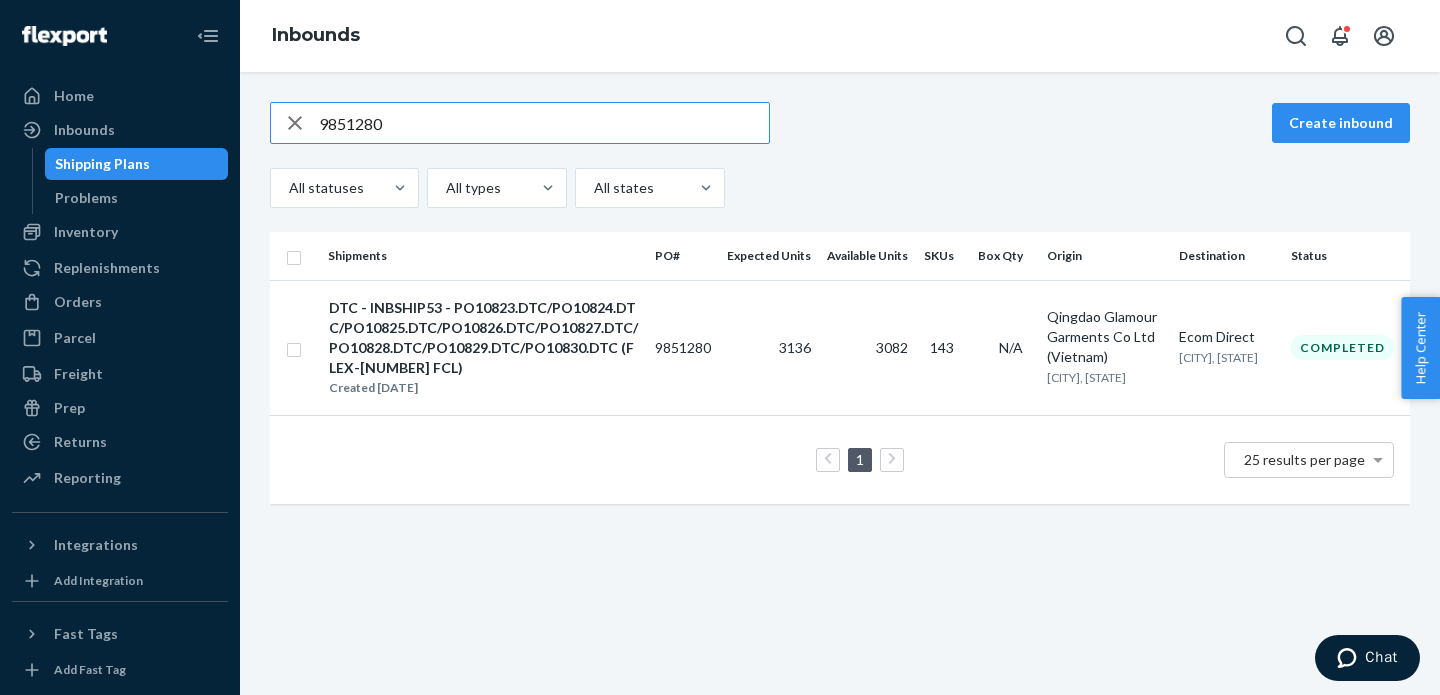 click on "9851280" at bounding box center (544, 123) 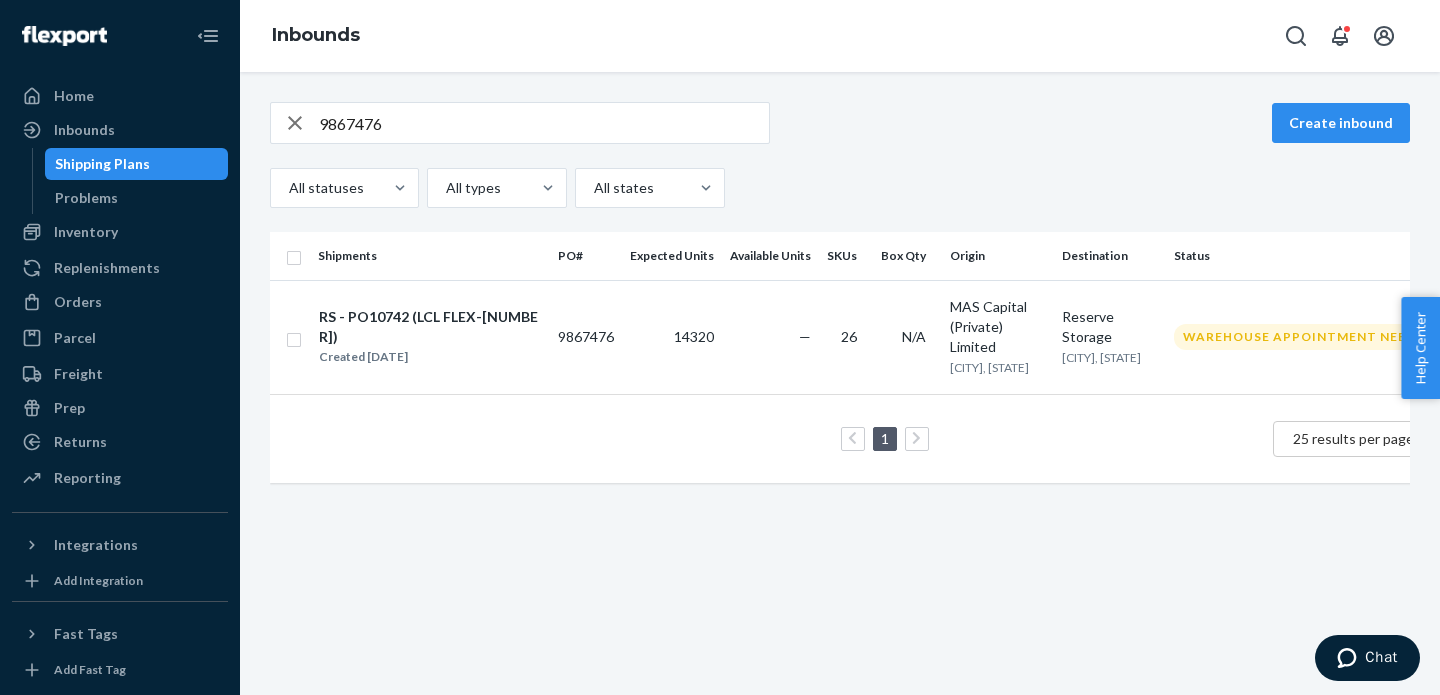 click on "9867476" at bounding box center [544, 123] 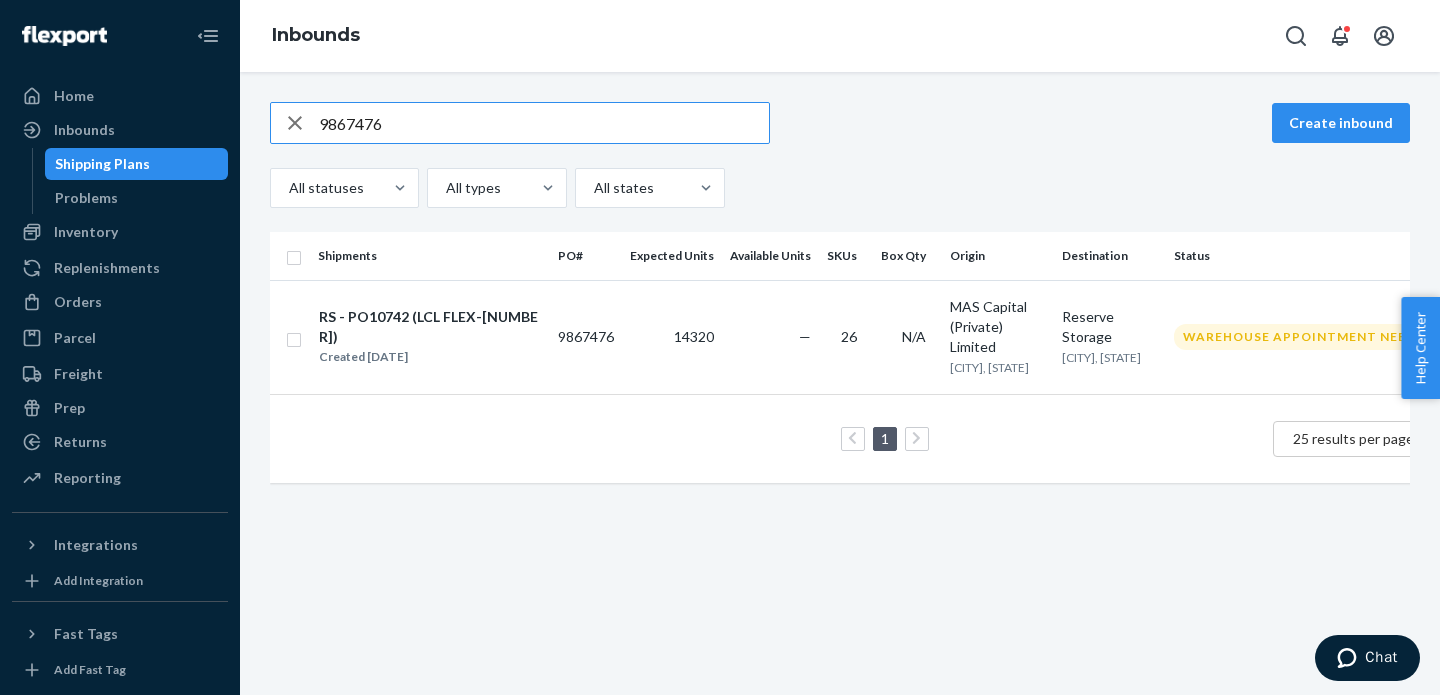 click on "9867476" at bounding box center (544, 123) 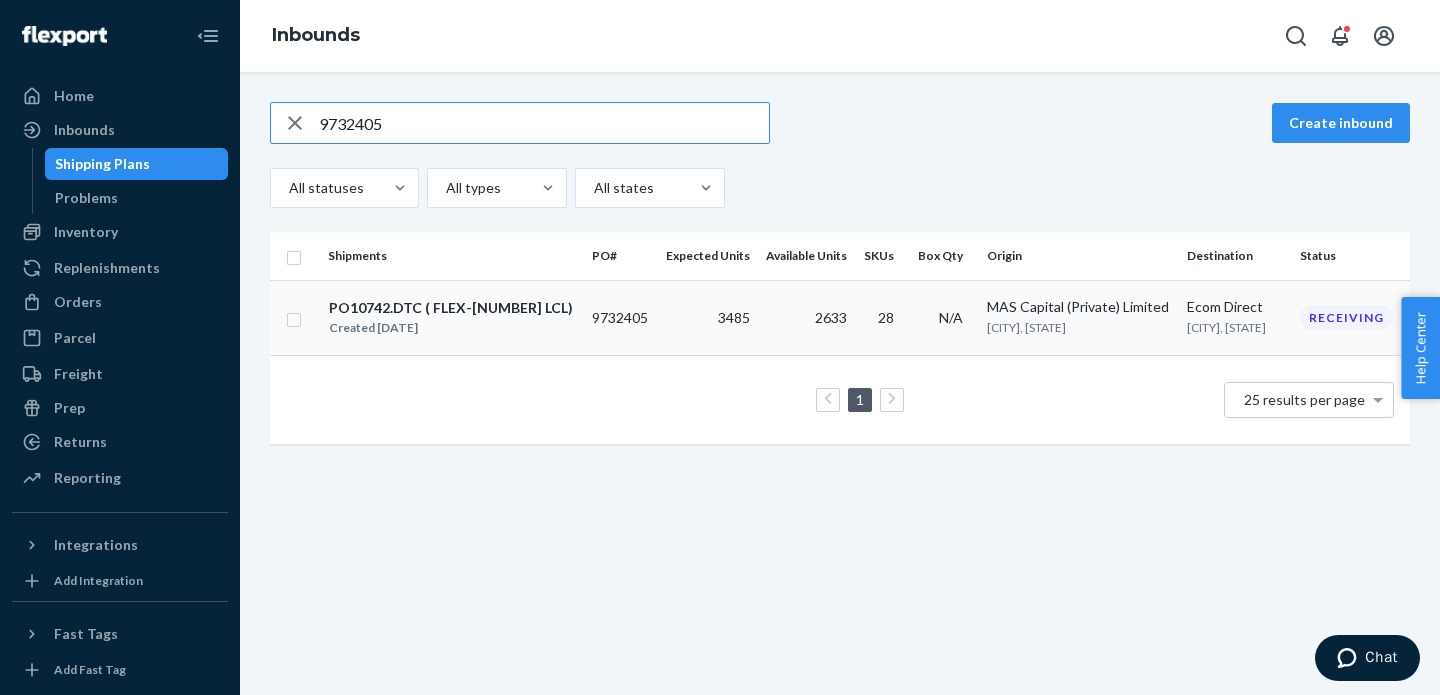 type on "9732405" 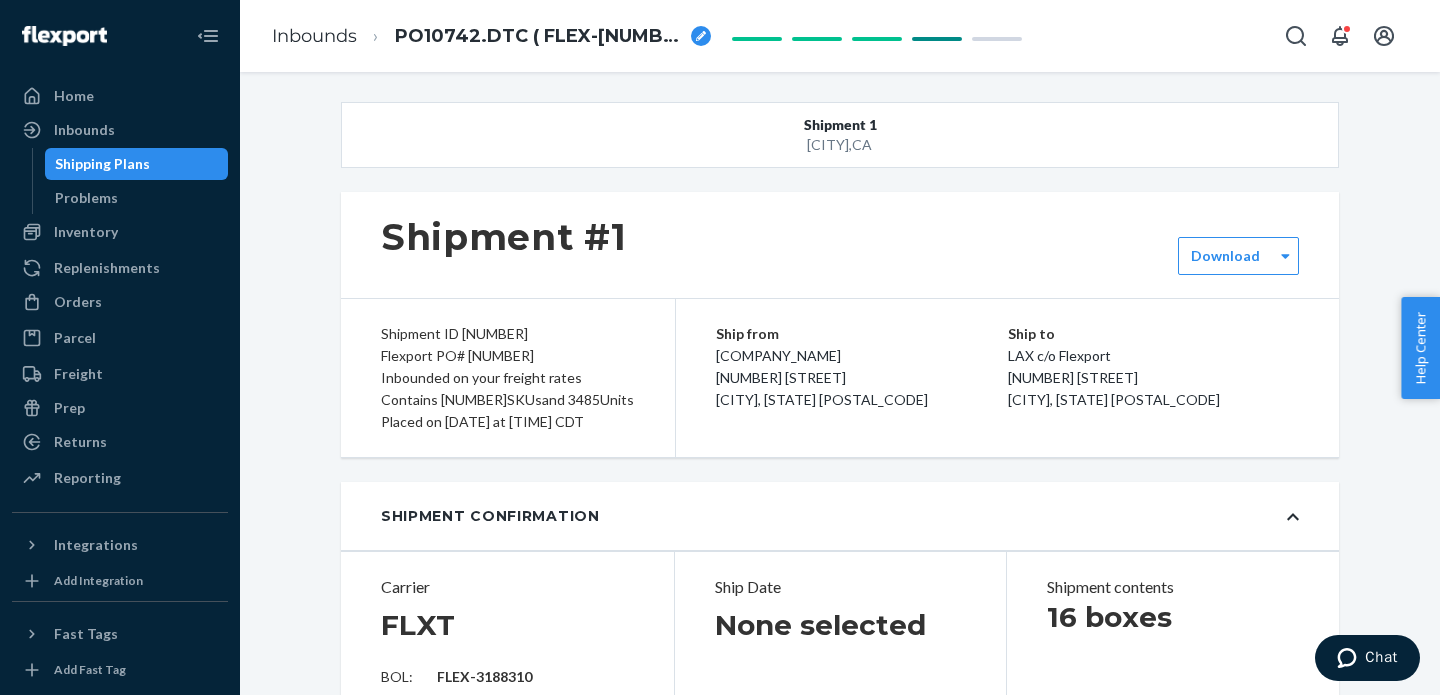 type on "FLEX-3188310" 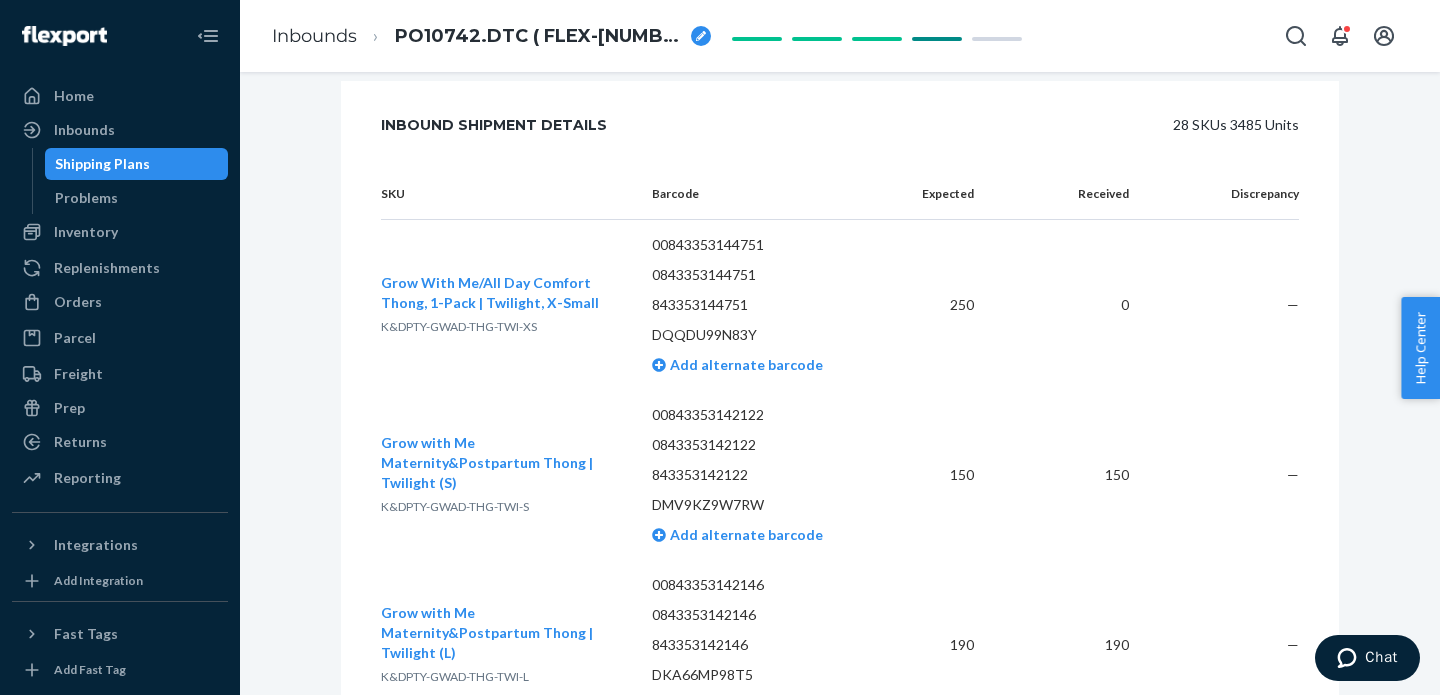 scroll, scrollTop: 3037, scrollLeft: 0, axis: vertical 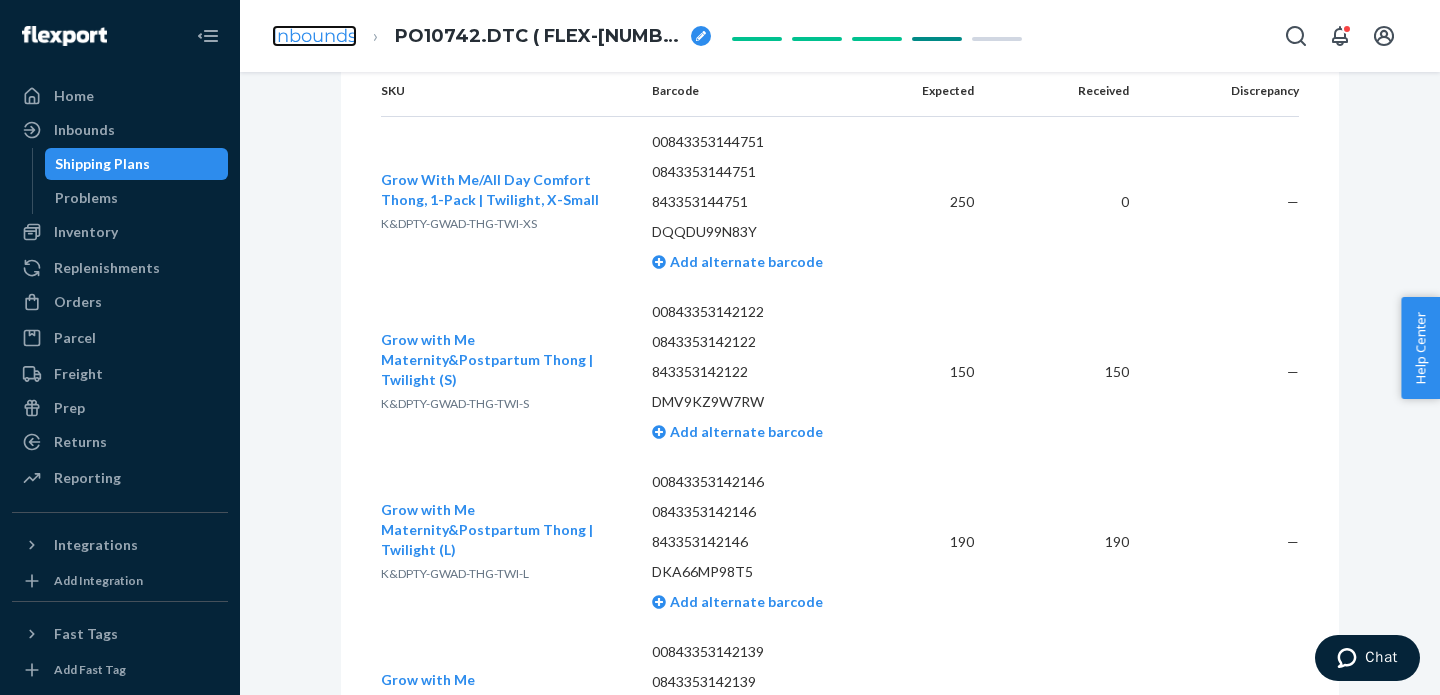 click on "Inbounds" at bounding box center (314, 36) 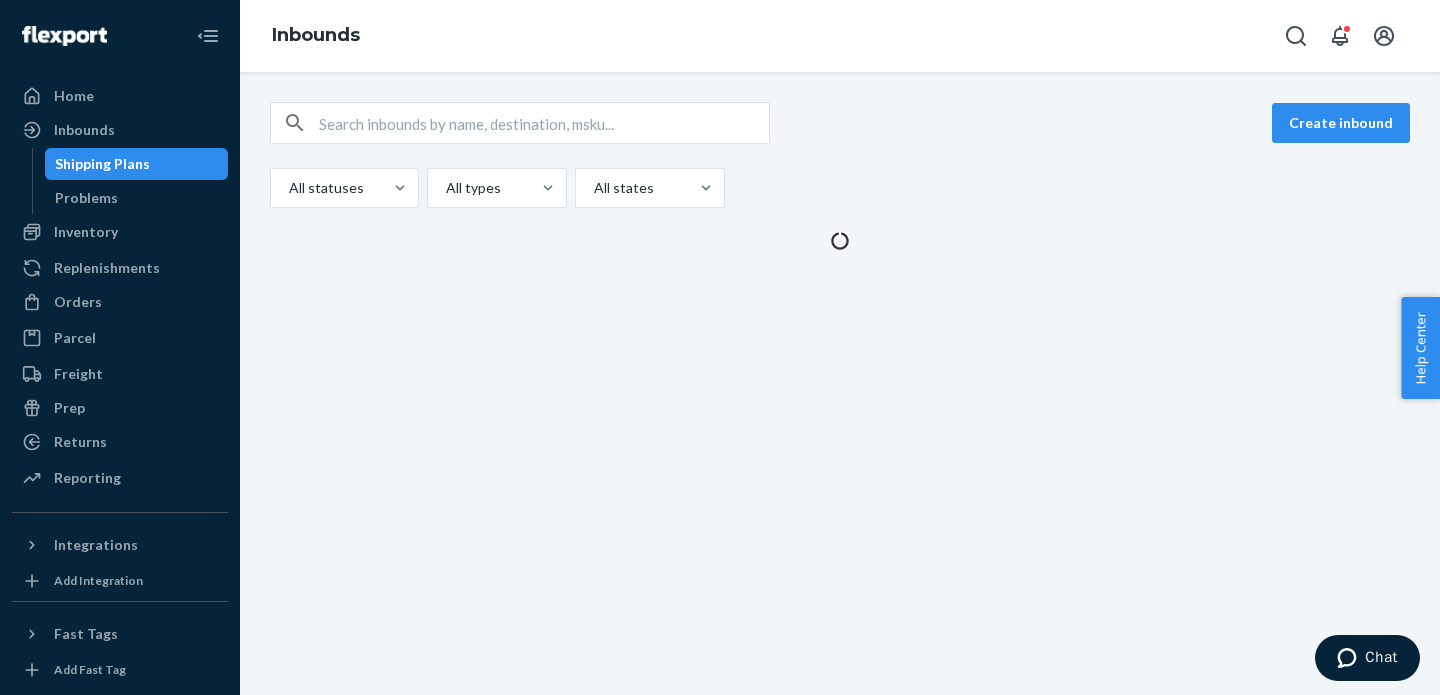 scroll, scrollTop: 0, scrollLeft: 0, axis: both 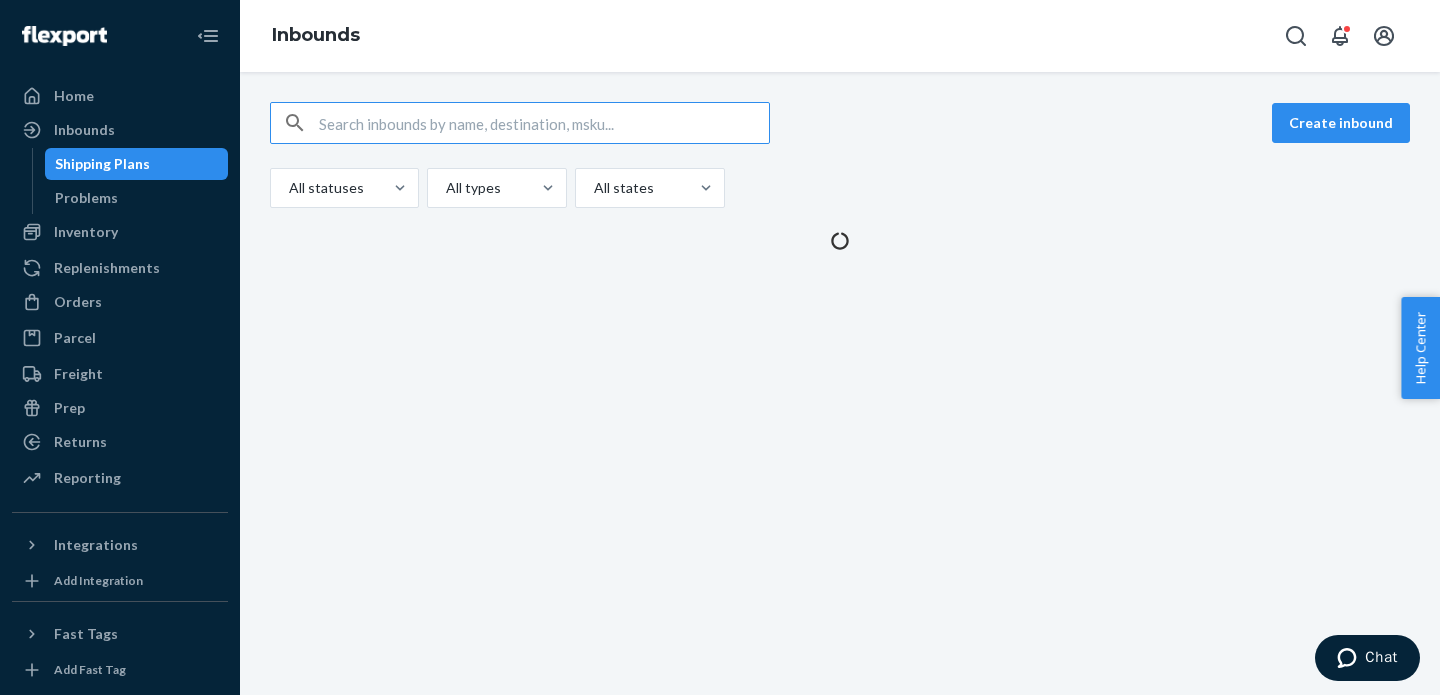 paste on "9850832" 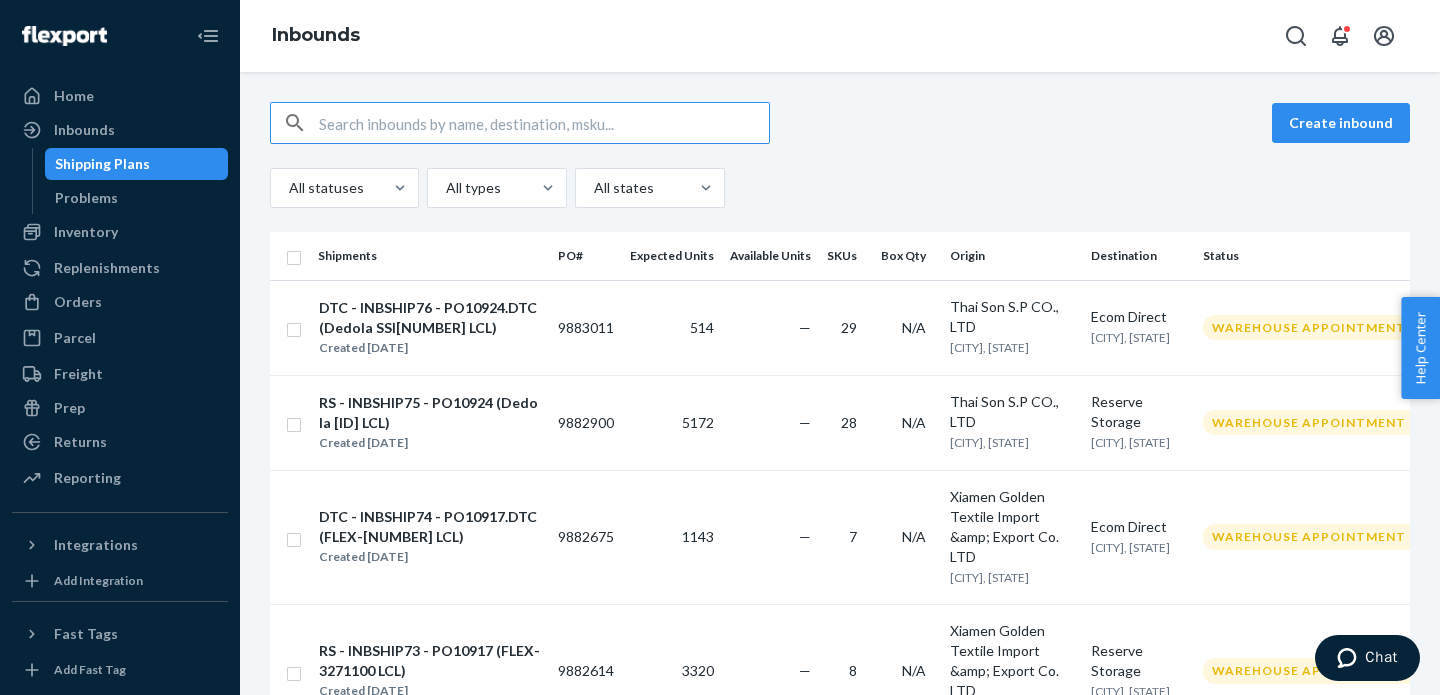 paste on "9850832" 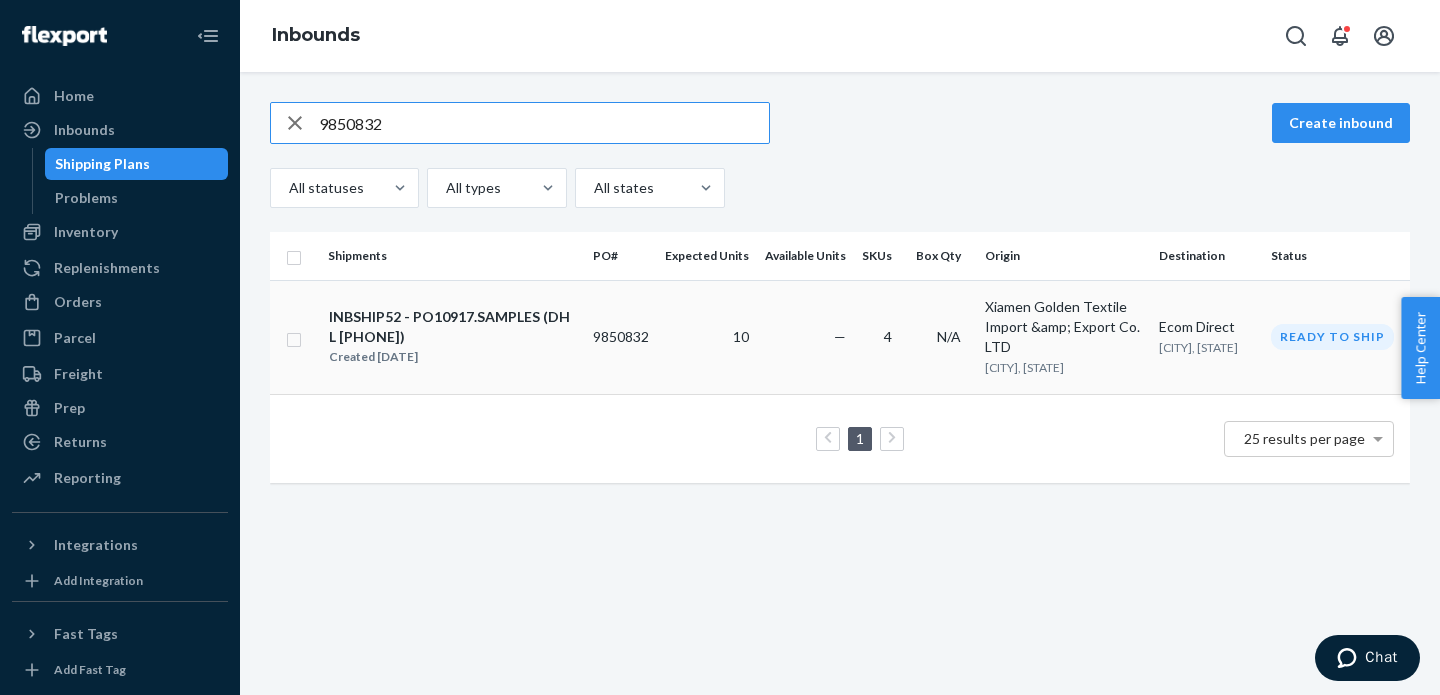 type on "9850832" 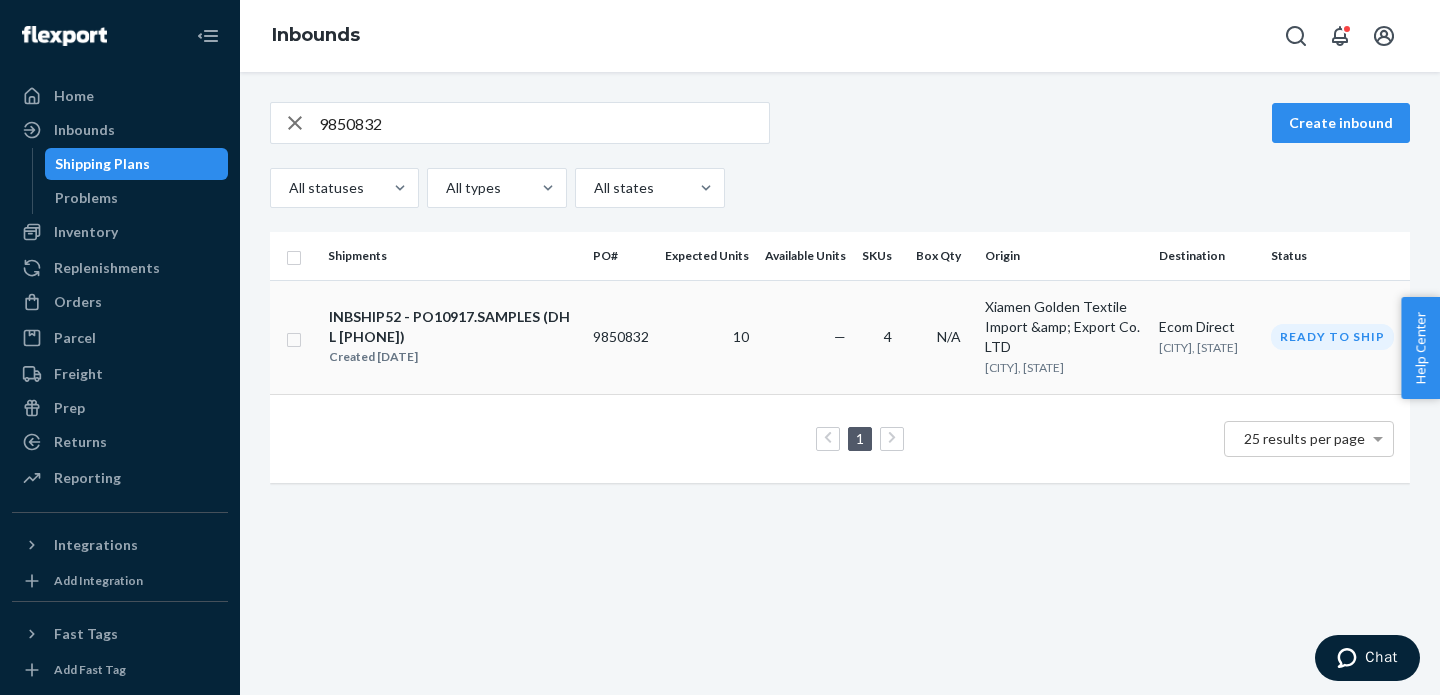 click on "INBSHIP52 - PO10917.SAMPLES (DHL 4902323182)" at bounding box center (452, 327) 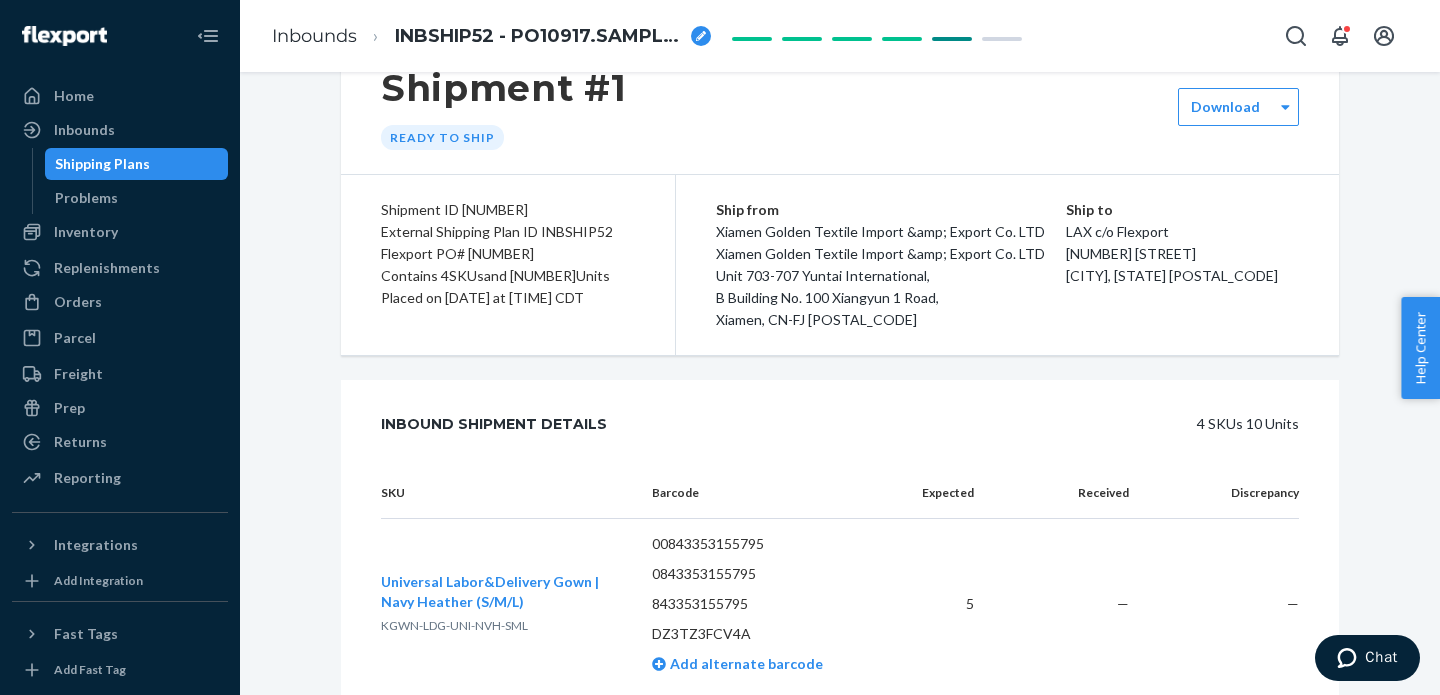 scroll, scrollTop: 240, scrollLeft: 0, axis: vertical 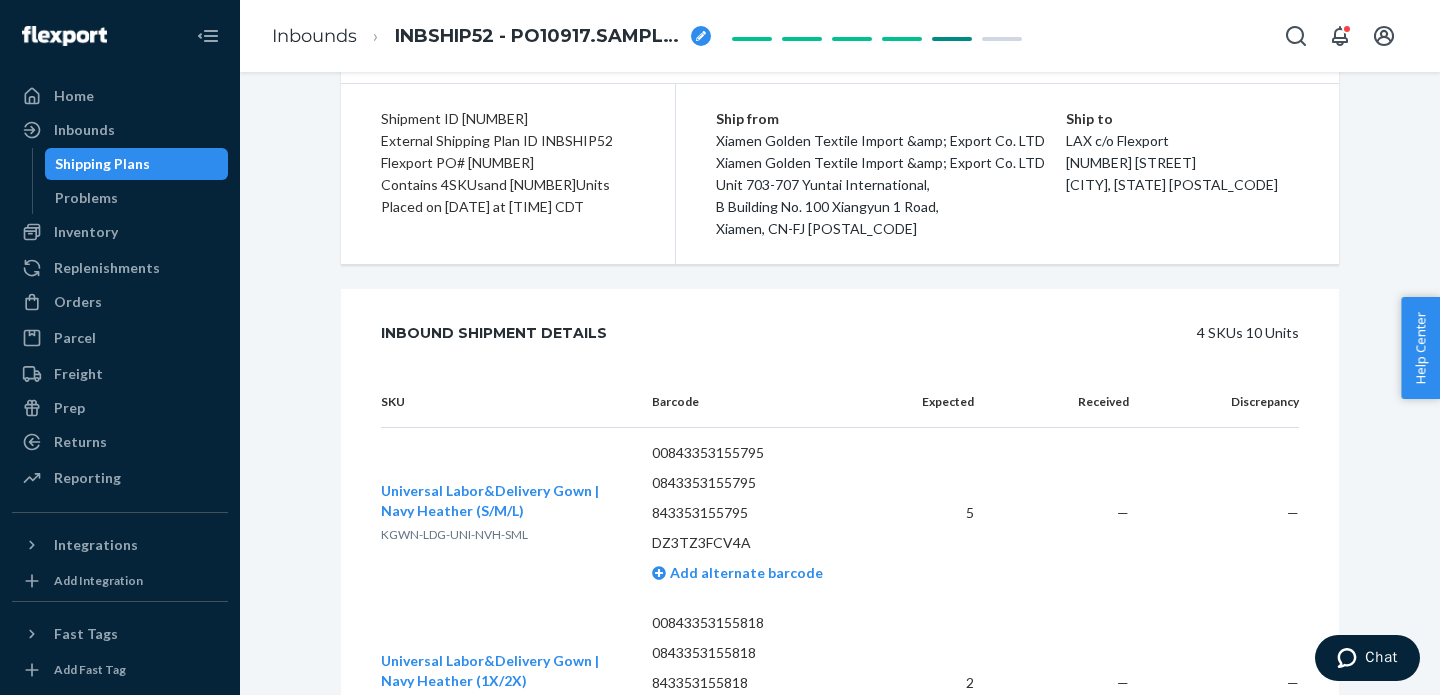click on "Shipping Plans" at bounding box center (102, 164) 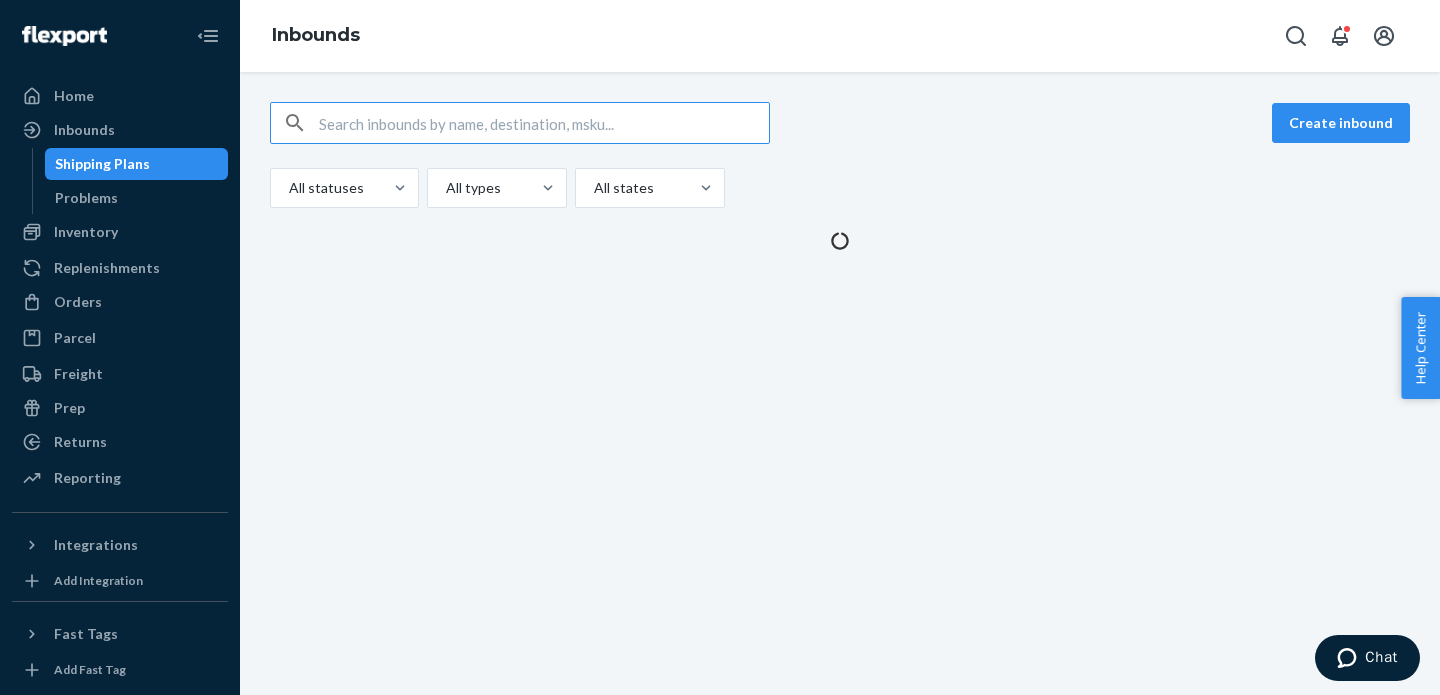 scroll, scrollTop: 0, scrollLeft: 0, axis: both 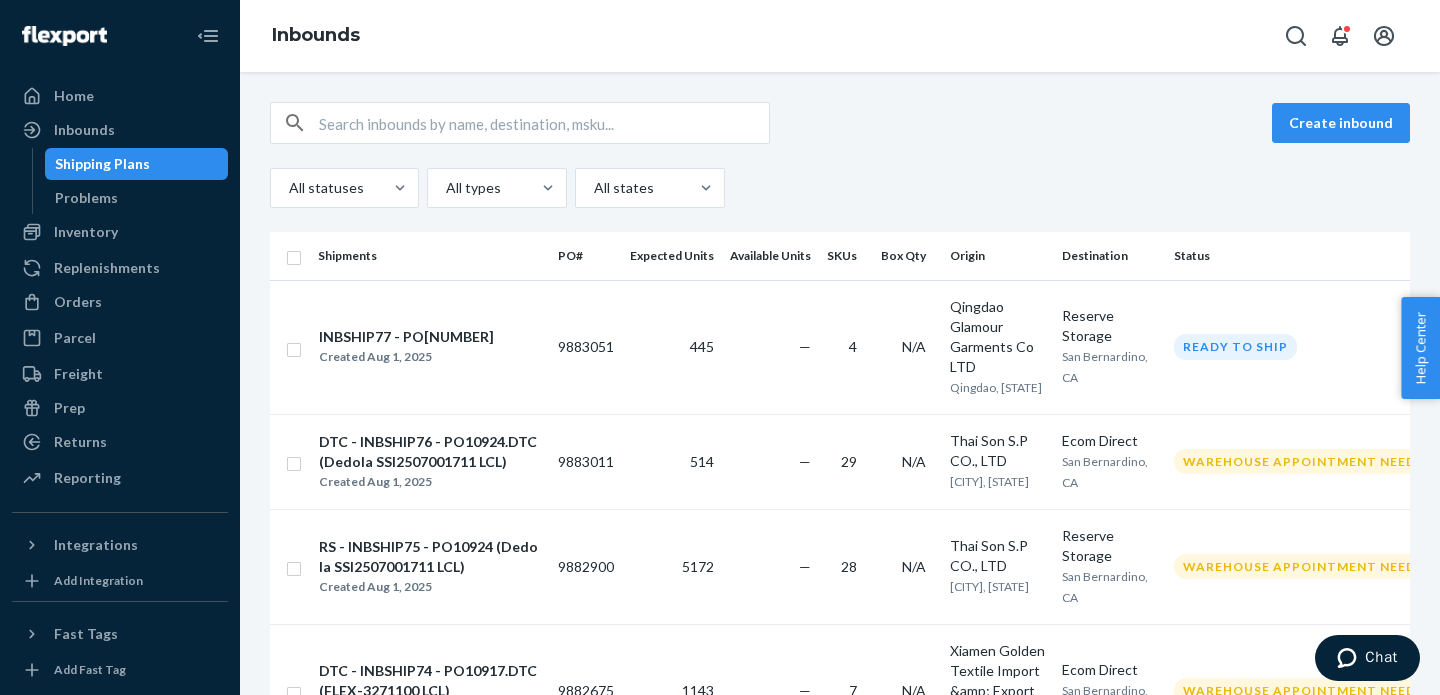 click on "Create inbound" at bounding box center (840, 123) 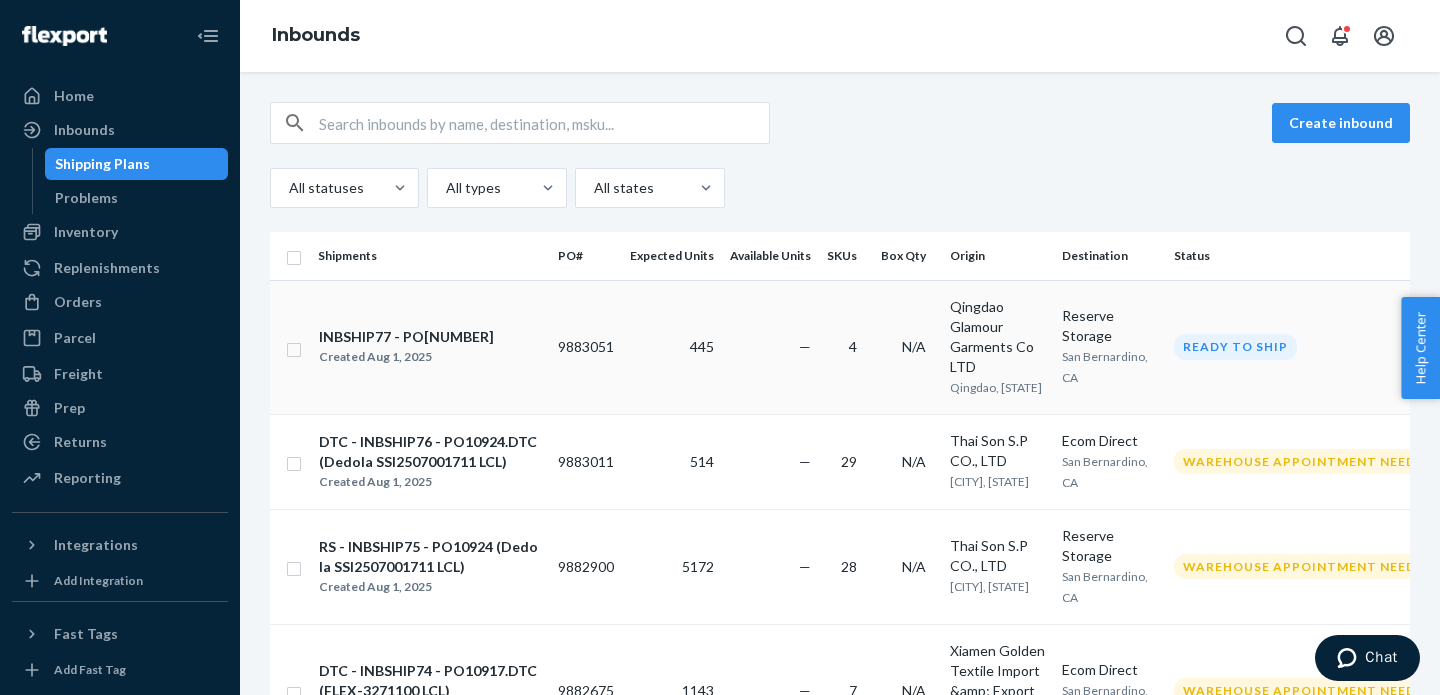 click on "INBSHIP77 - PO10919 Created Aug 1, 2025" at bounding box center [430, 347] 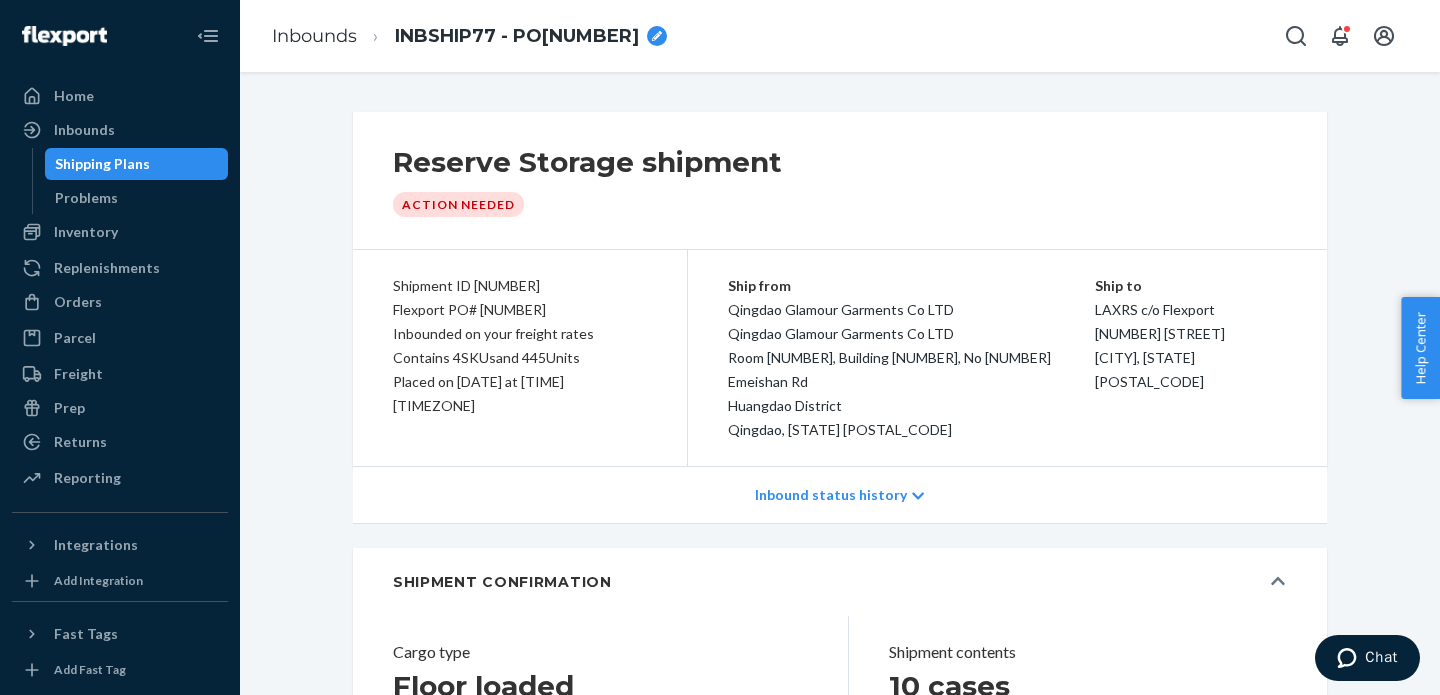 click 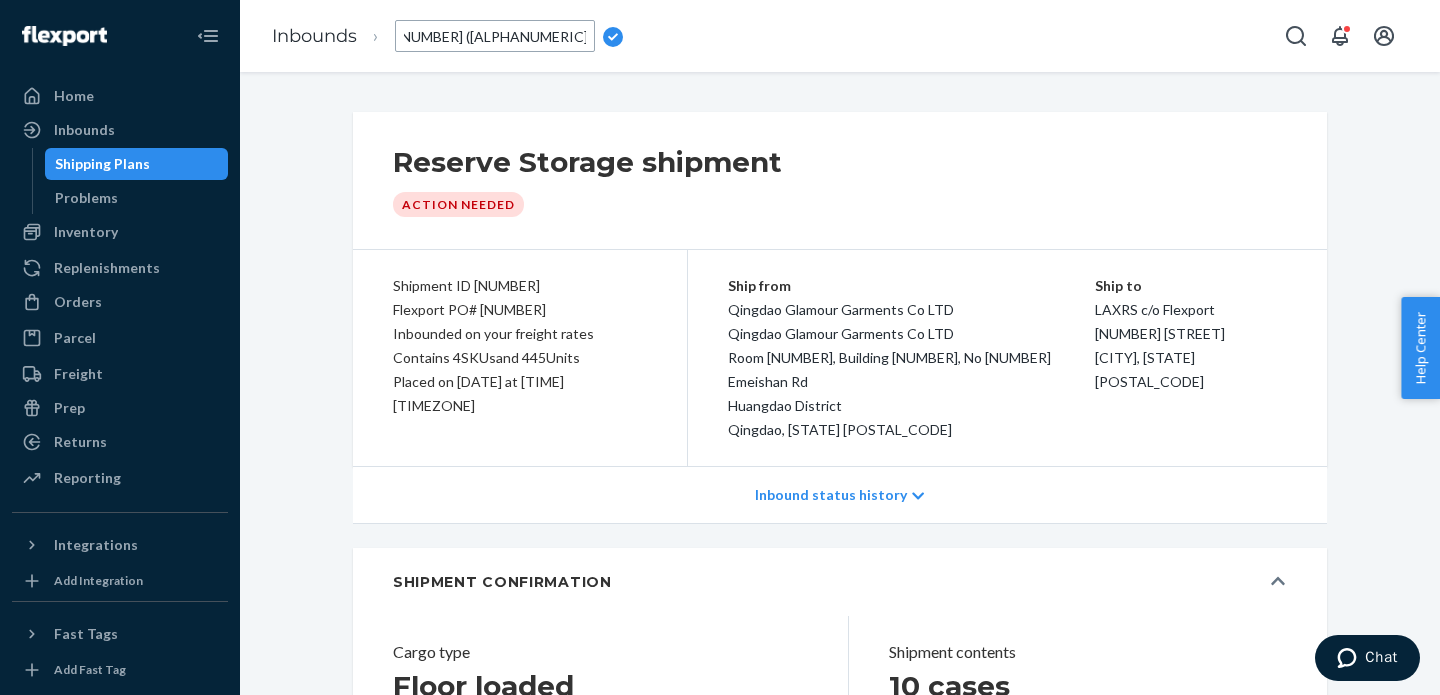 scroll, scrollTop: 0, scrollLeft: 115, axis: horizontal 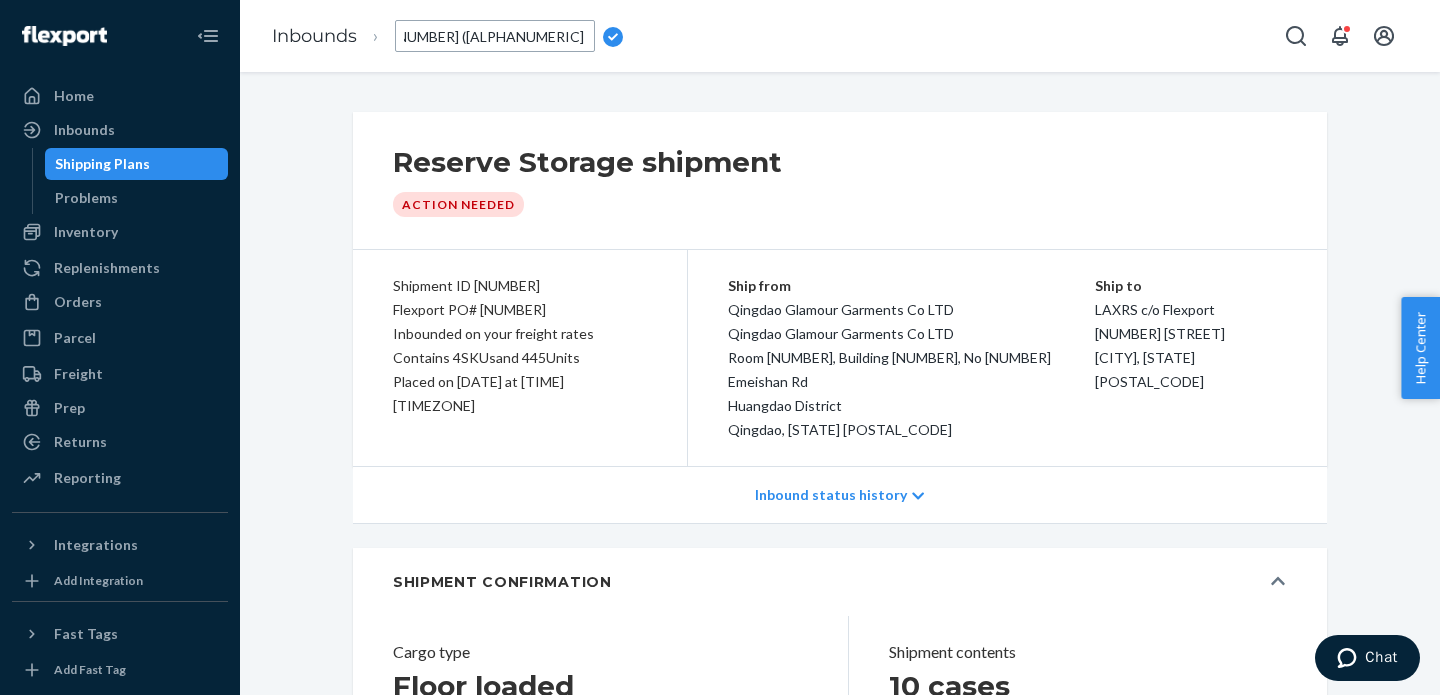 click on "Inbounds INBSHIP77 - PO10919 (JAS TAO58864532 LCL)" at bounding box center (447, 36) 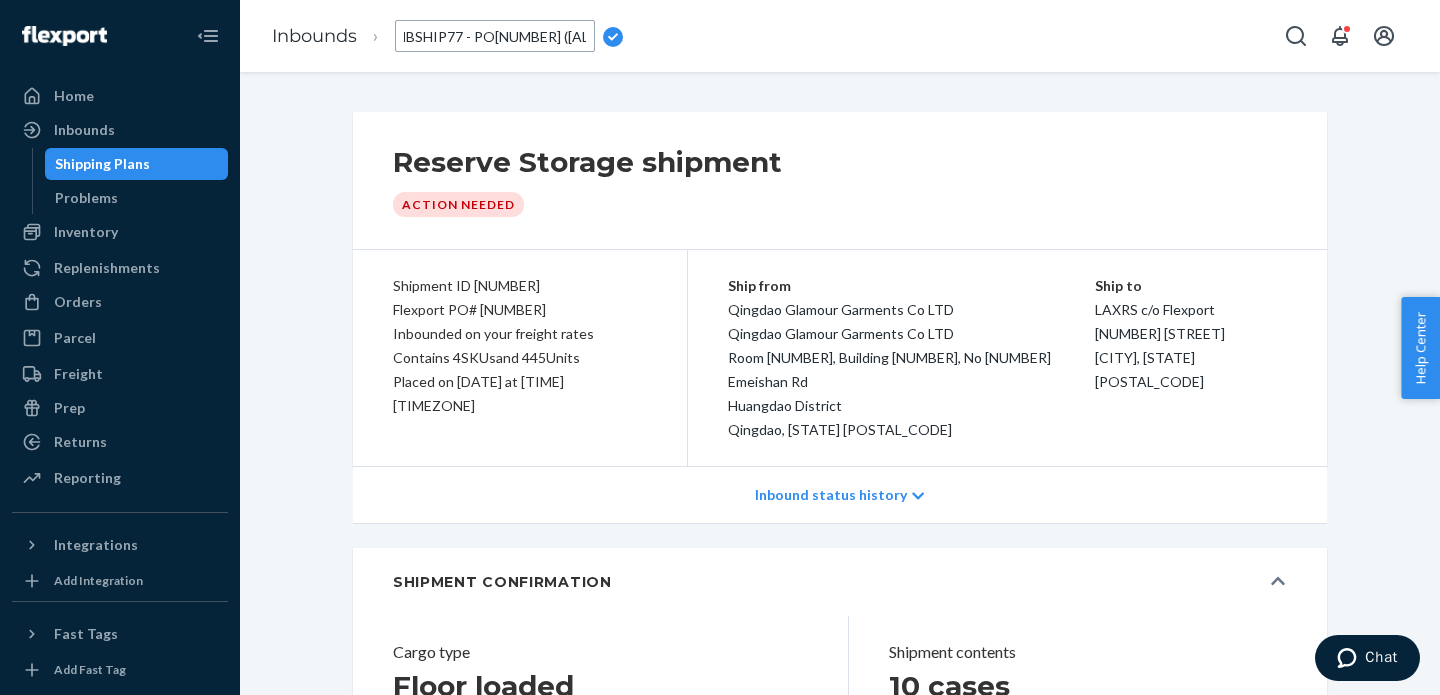 scroll, scrollTop: 0, scrollLeft: 0, axis: both 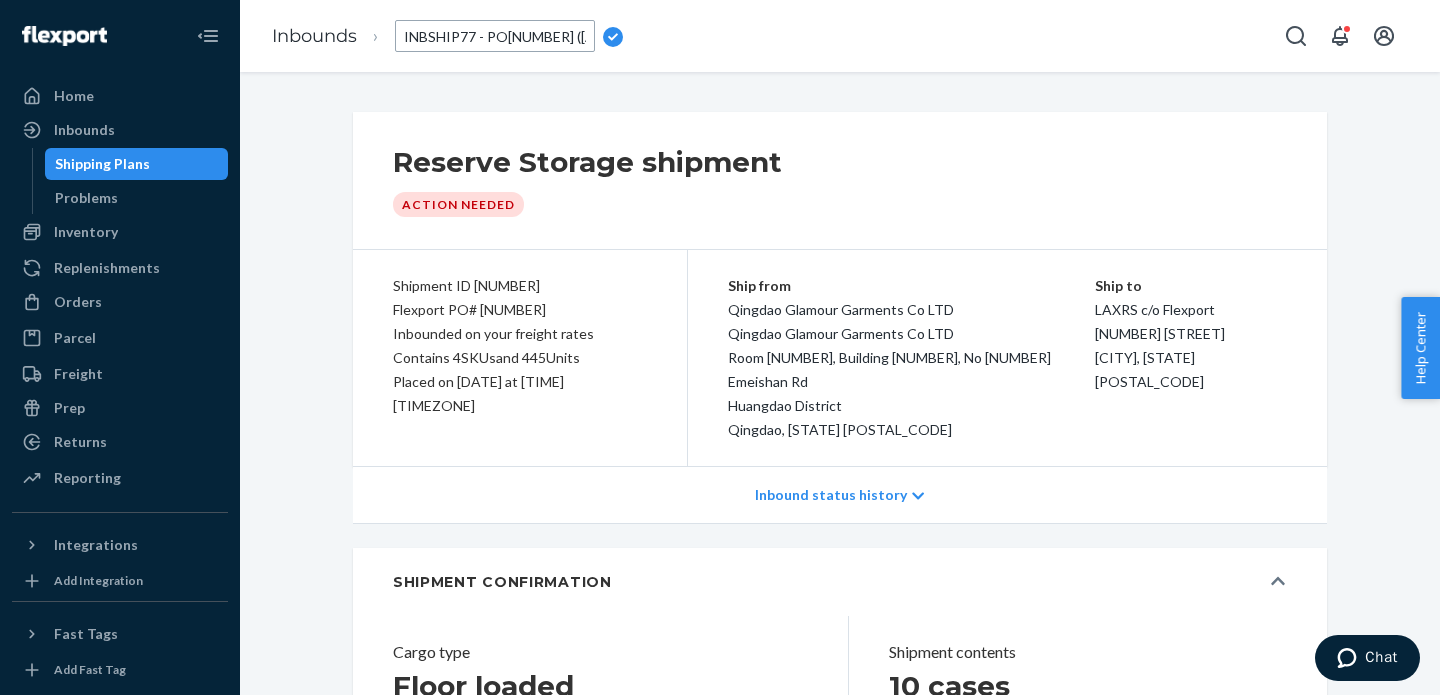 drag, startPoint x: 429, startPoint y: 34, endPoint x: 360, endPoint y: 36, distance: 69.02898 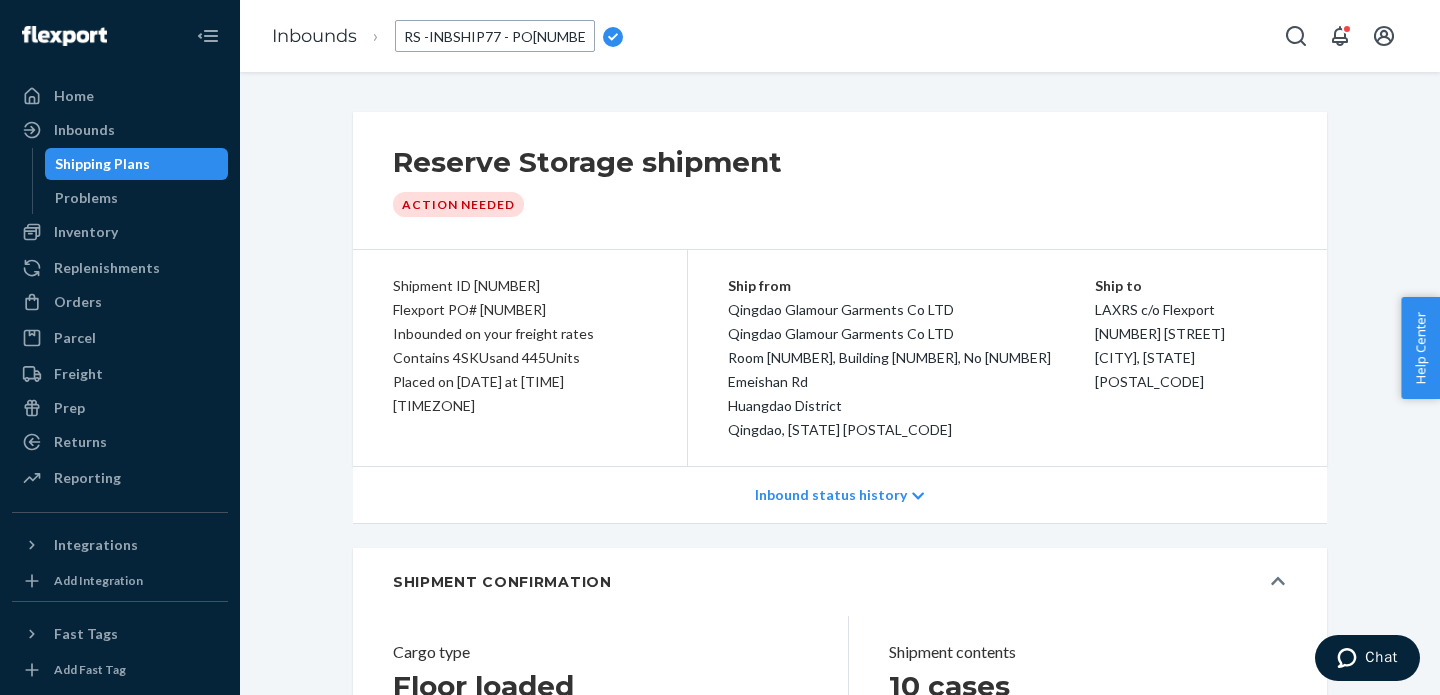 type on "RS - INBSHIP77 - PO10919 (JAS TAO58864532 LCL)" 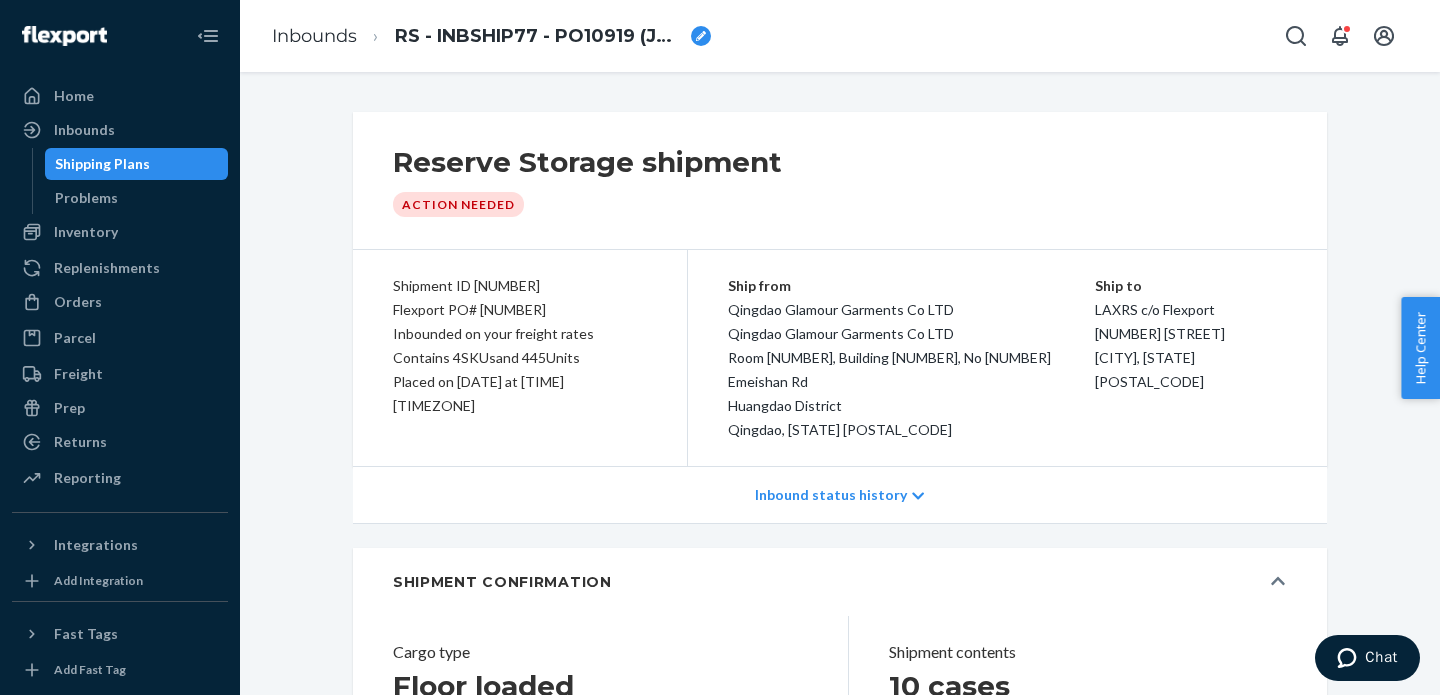 click on "Reserve Storage shipment Action Needed" at bounding box center (840, 180) 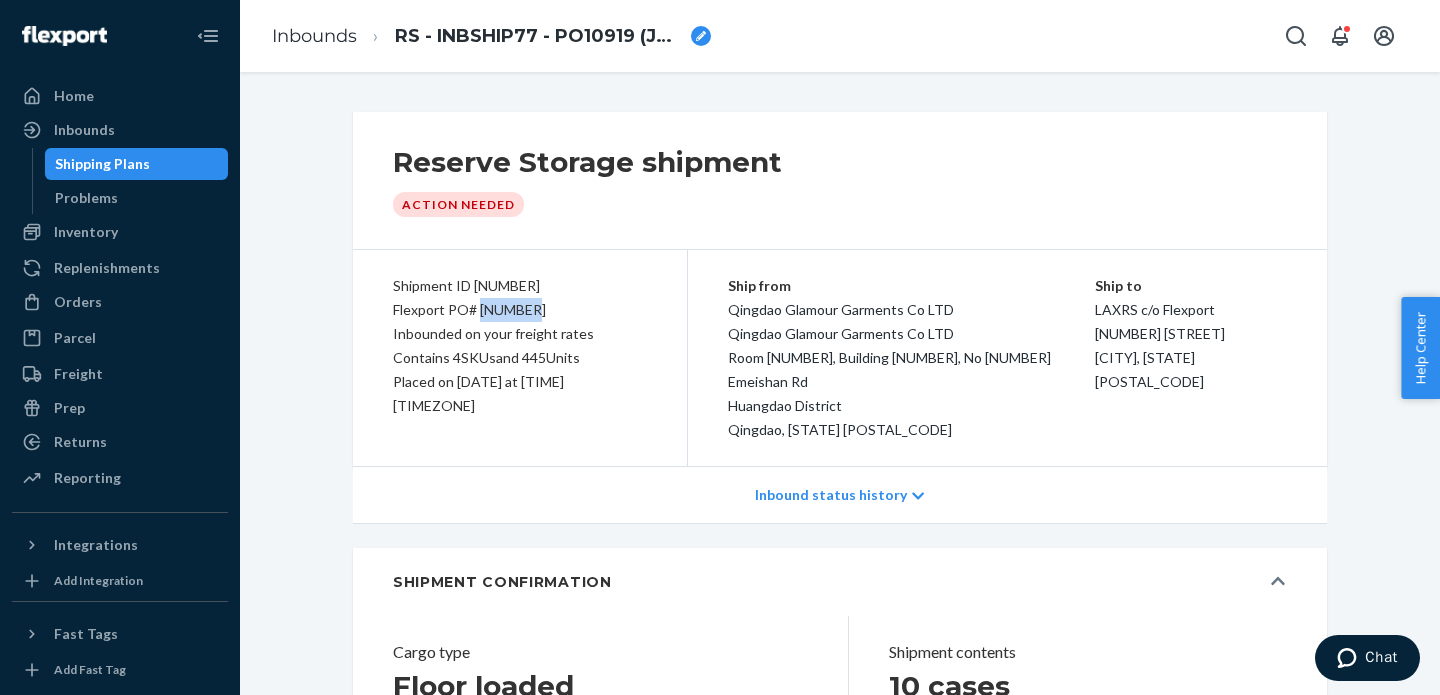 drag, startPoint x: 481, startPoint y: 312, endPoint x: 553, endPoint y: 312, distance: 72 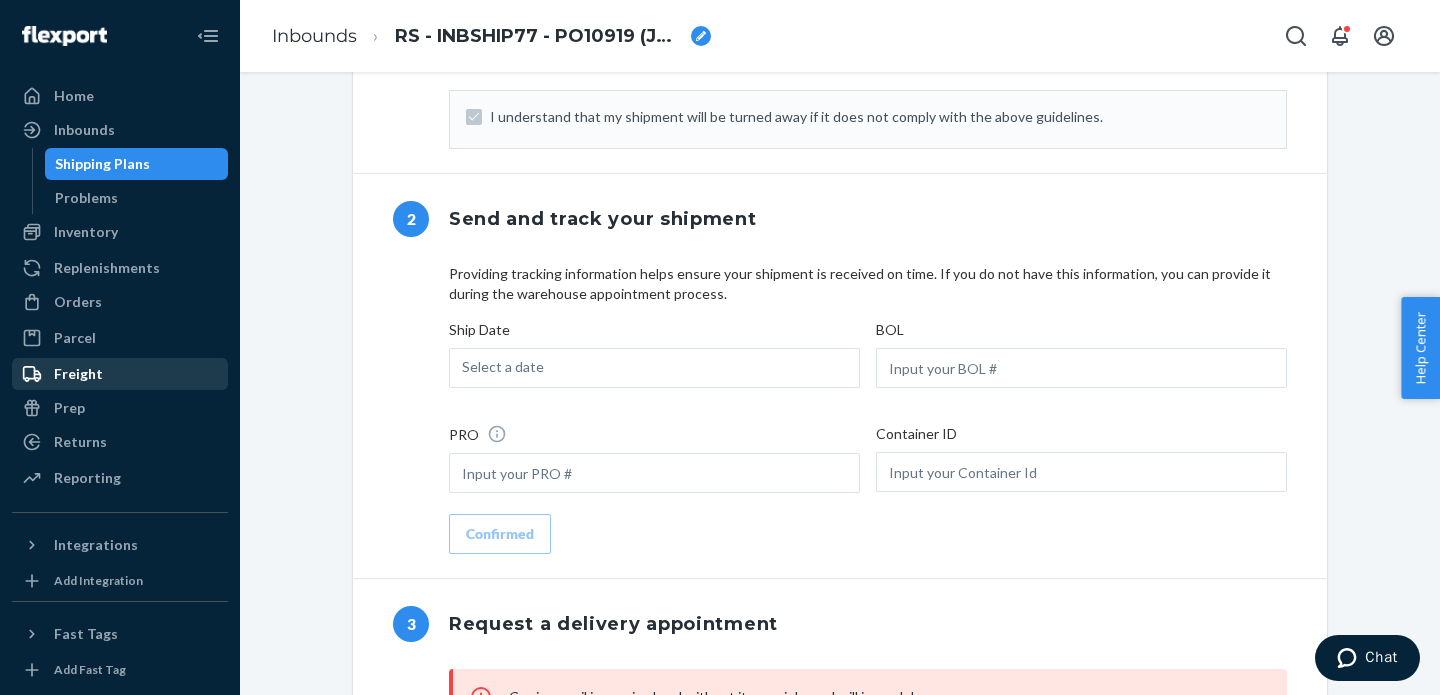 scroll, scrollTop: 1224, scrollLeft: 0, axis: vertical 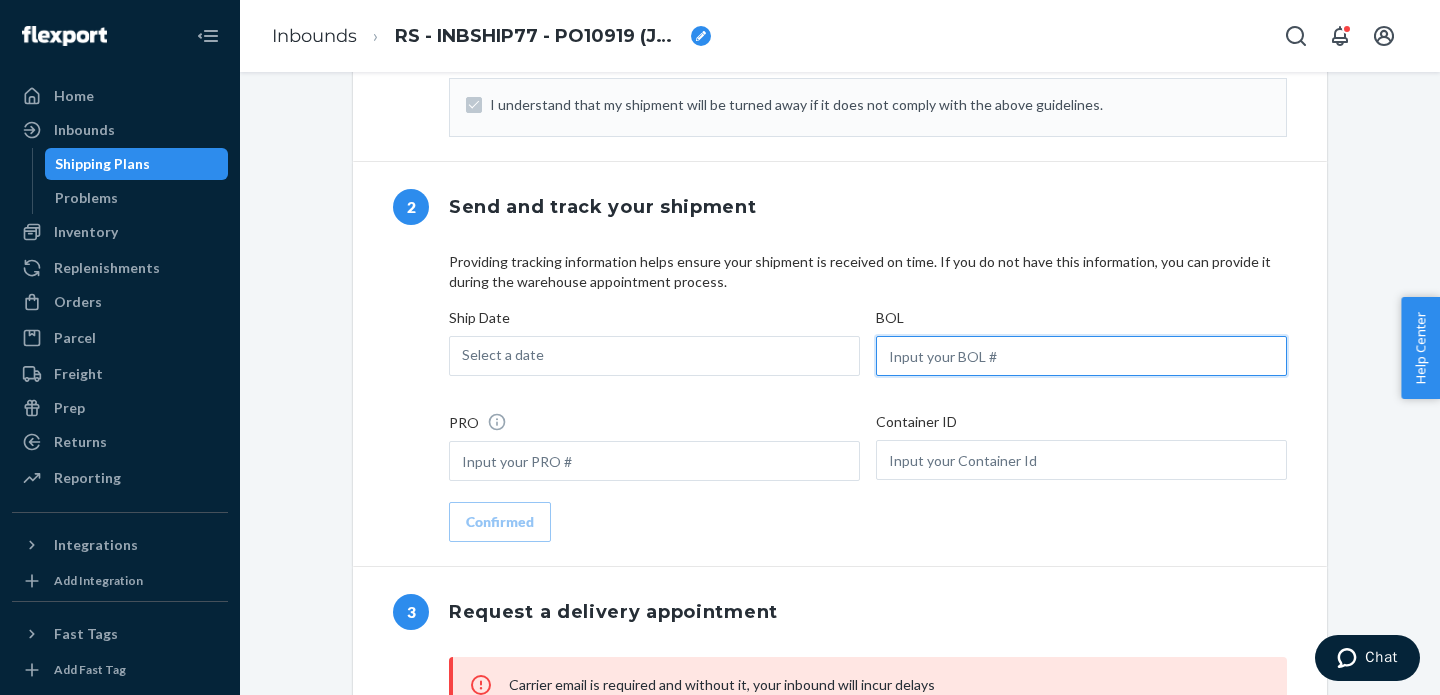 click at bounding box center (1081, 356) 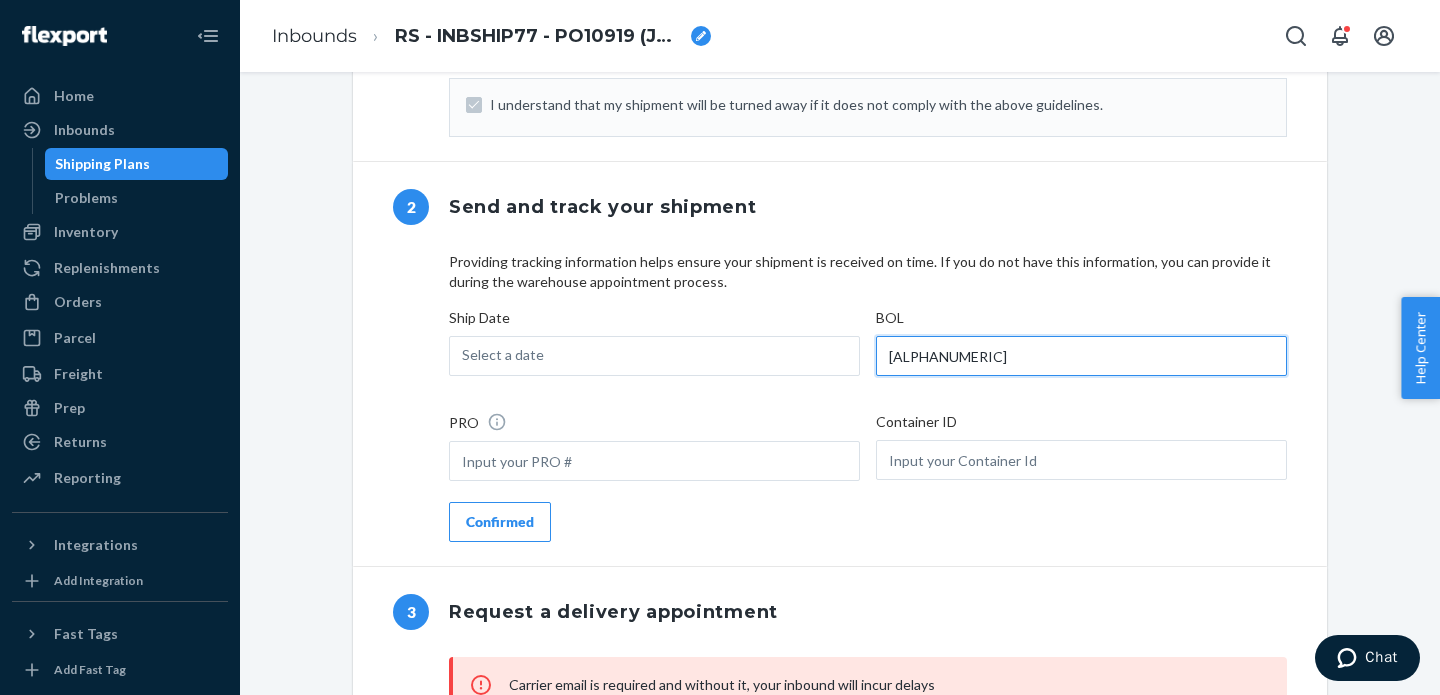 type on "TAO58864532" 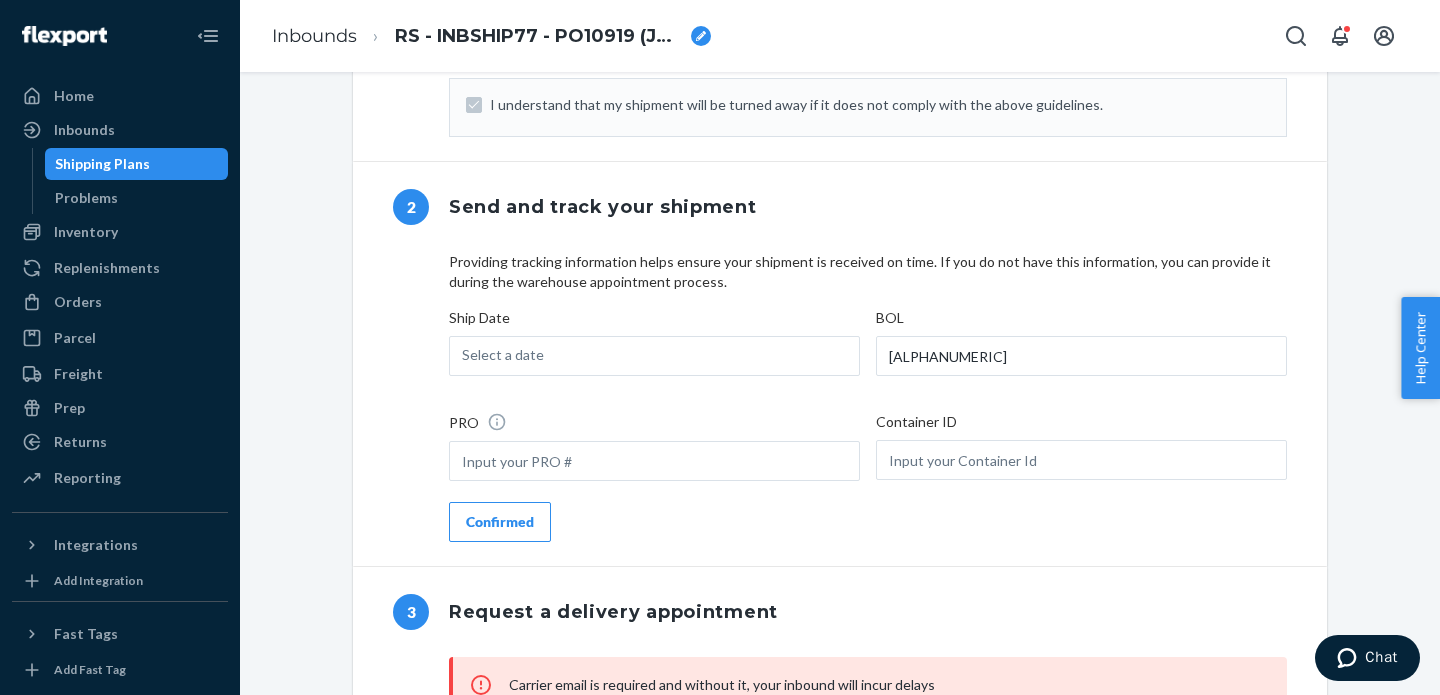 click on "Confirmed" at bounding box center [500, 522] 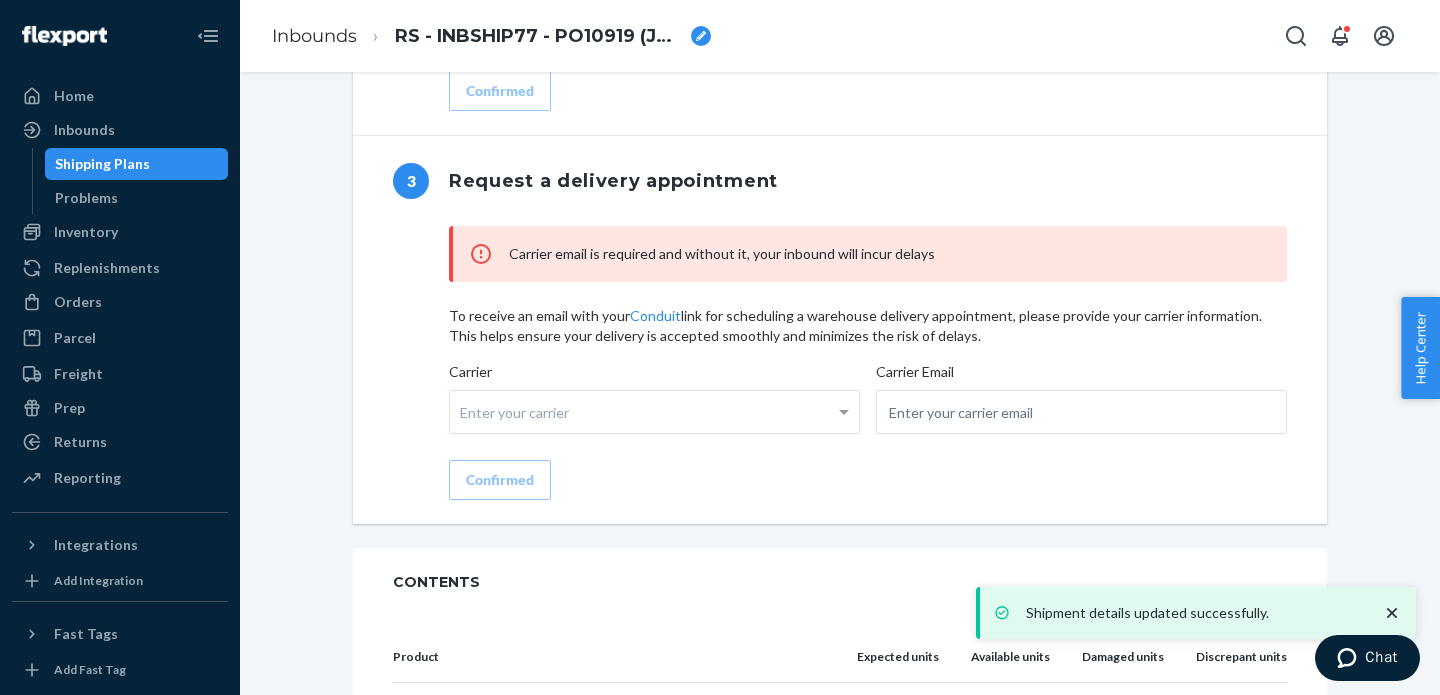 scroll, scrollTop: 1664, scrollLeft: 0, axis: vertical 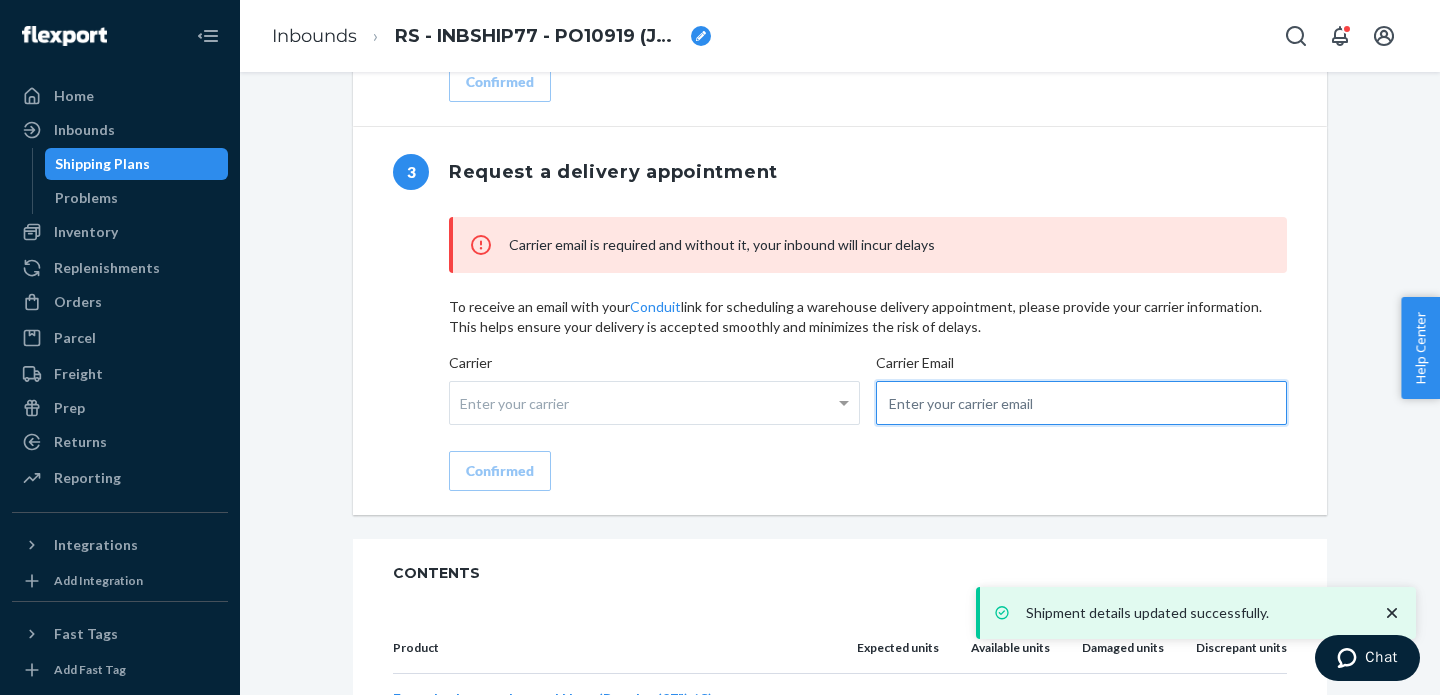 click at bounding box center [1081, 403] 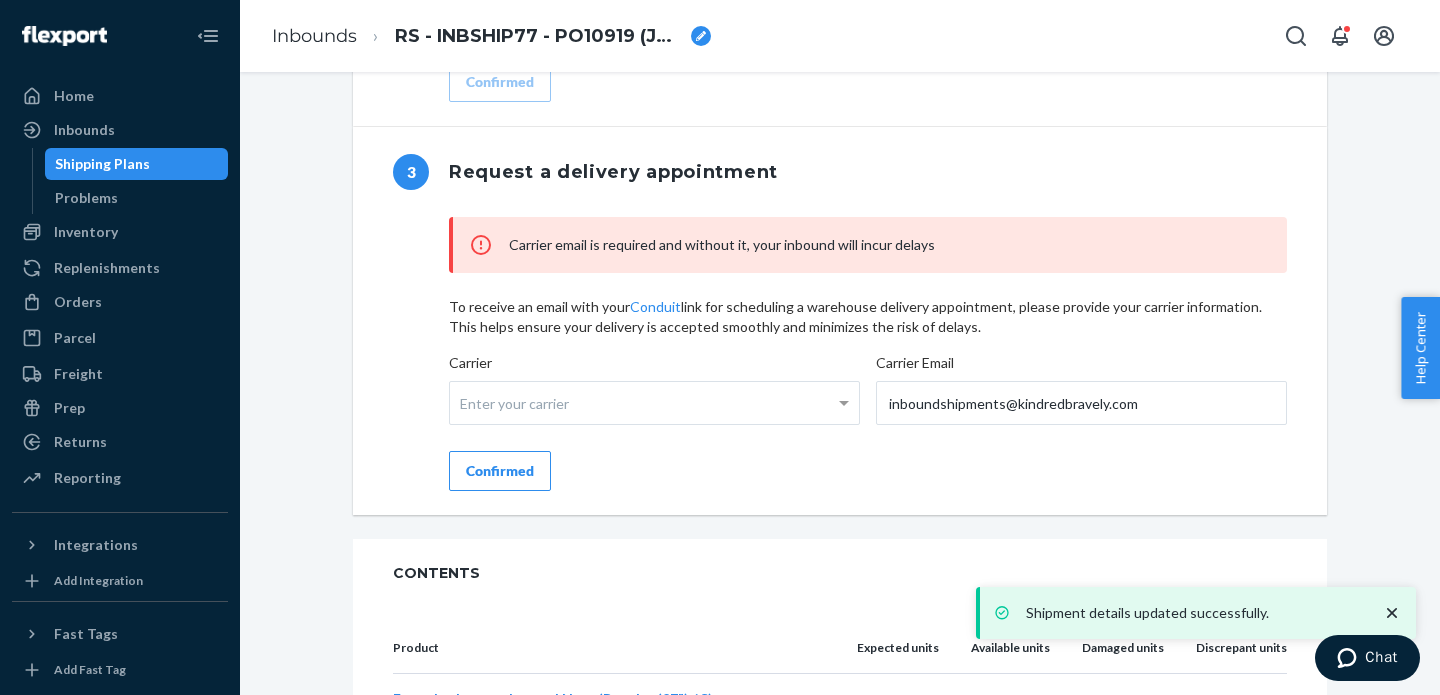 click on "Confirmed" at bounding box center (500, 471) 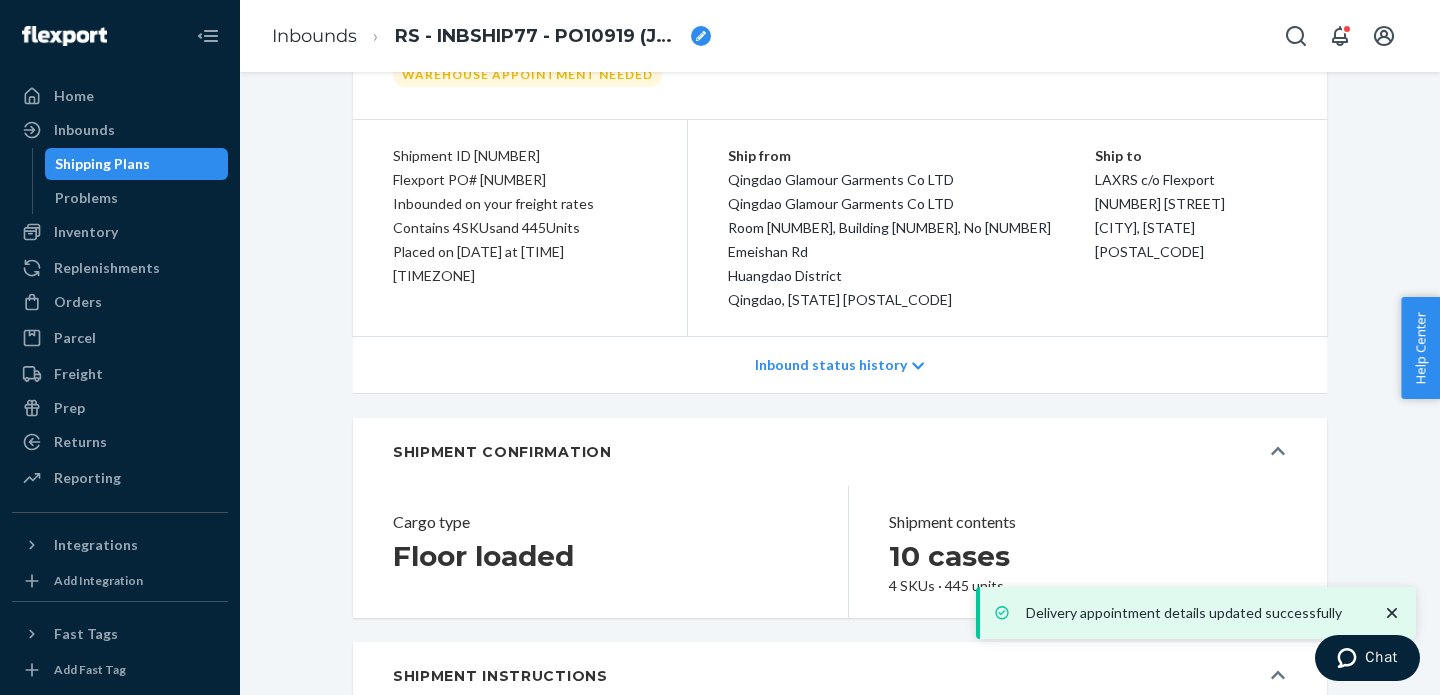 scroll, scrollTop: 197, scrollLeft: 0, axis: vertical 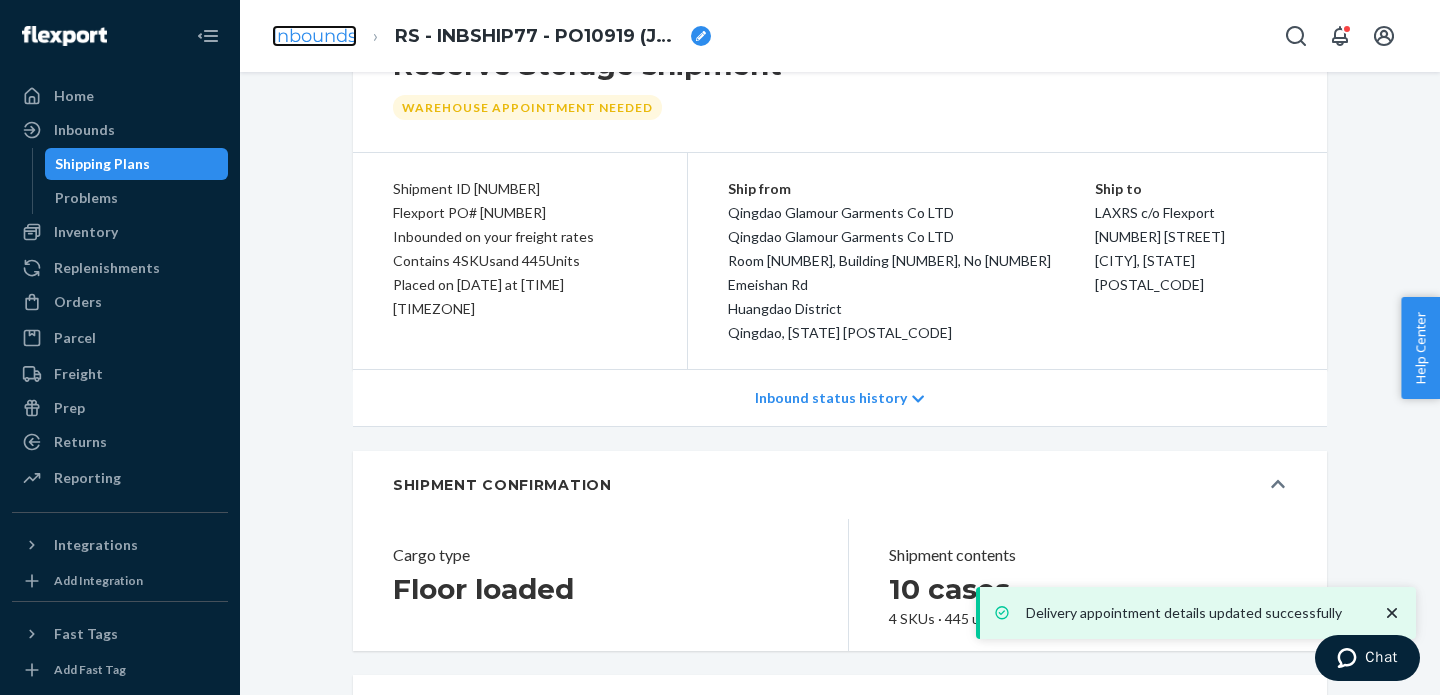 click on "Inbounds" at bounding box center (314, 36) 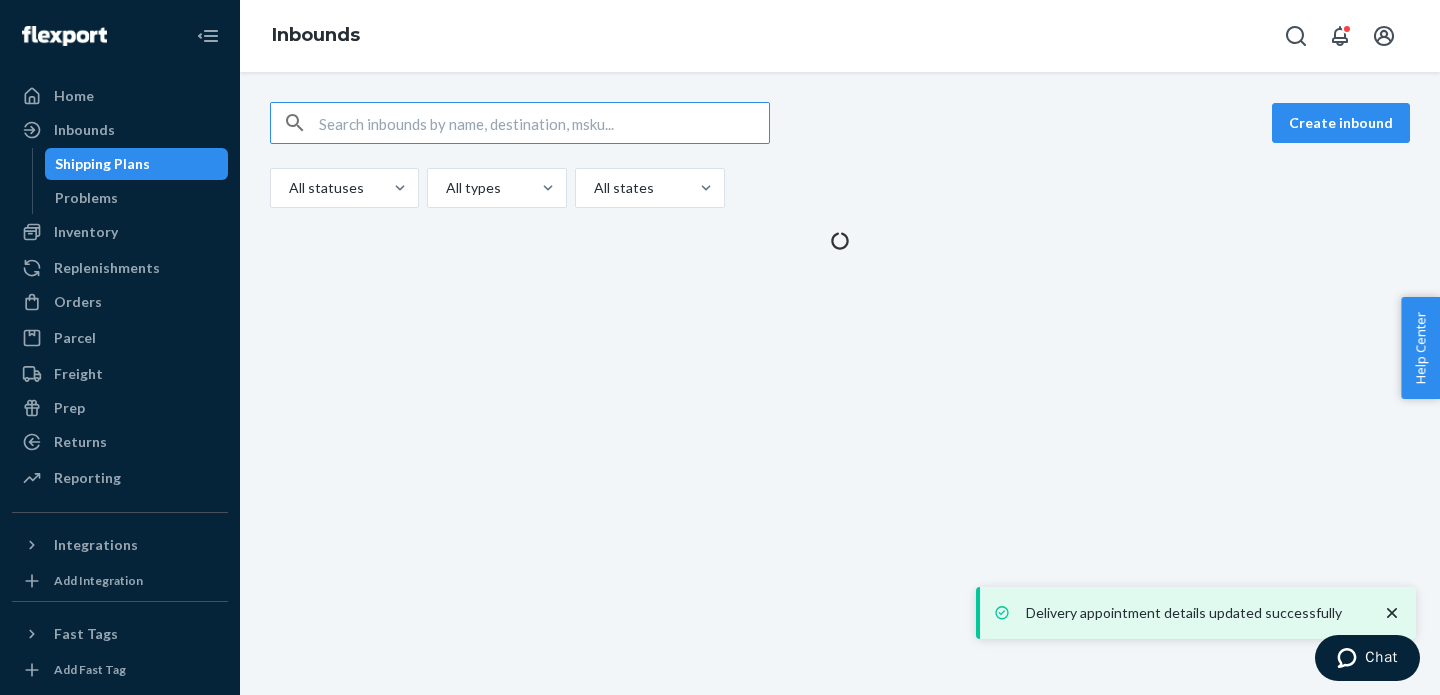 scroll, scrollTop: 0, scrollLeft: 0, axis: both 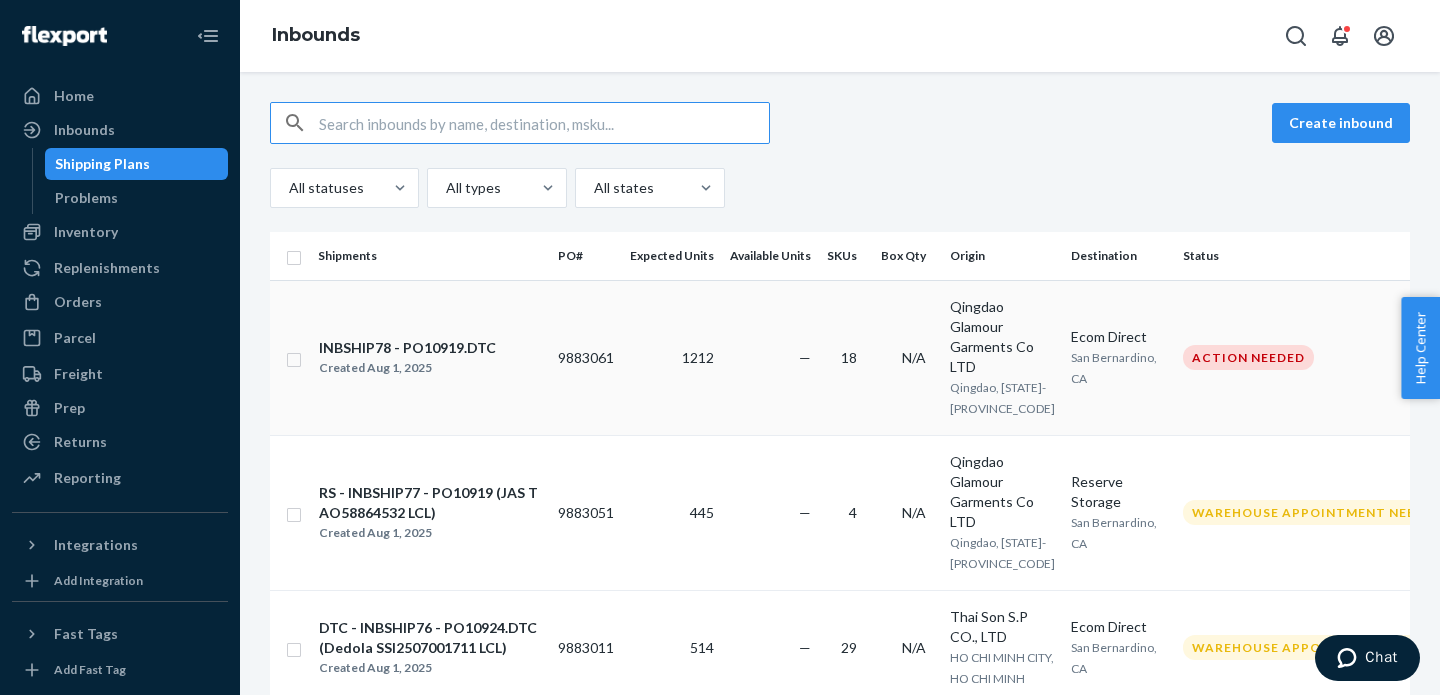click on "INBSHIP78 - PO10919.DTC Created Aug 1, 2025" at bounding box center (430, 357) 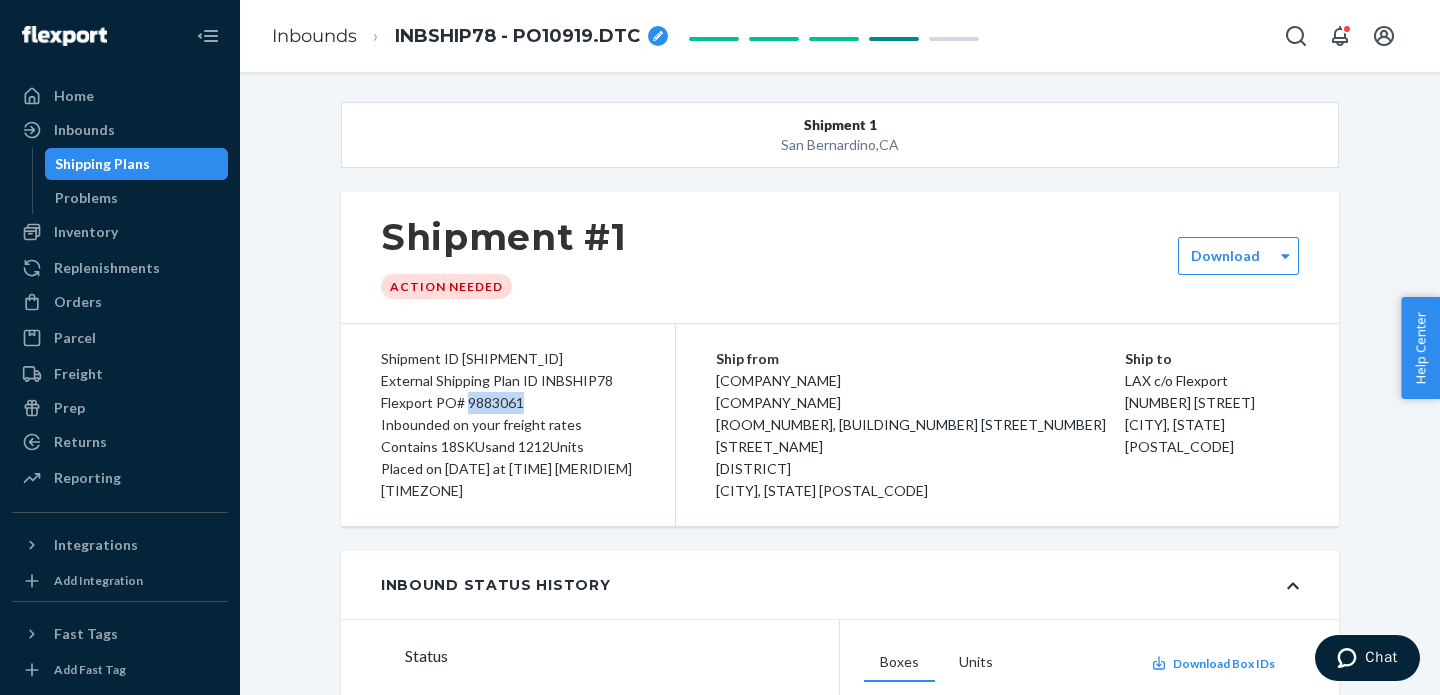 drag, startPoint x: 469, startPoint y: 403, endPoint x: 548, endPoint y: 403, distance: 79 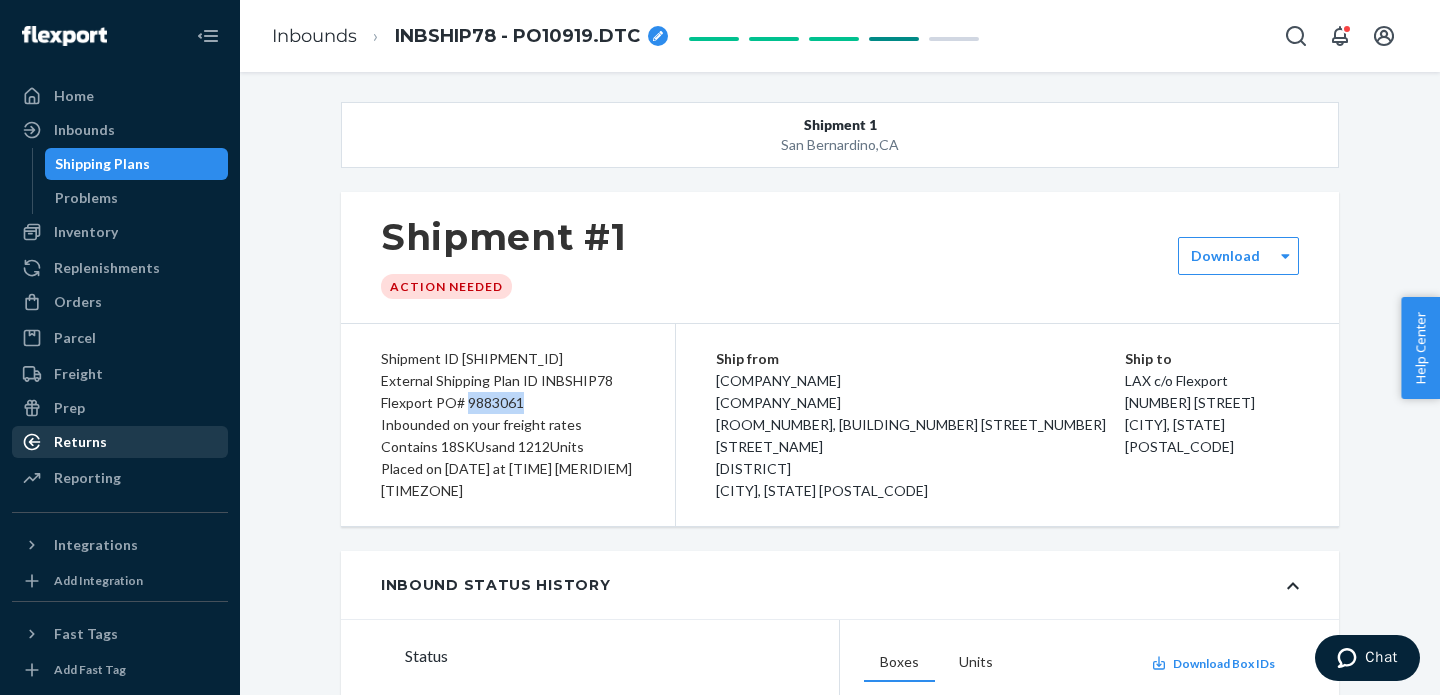 copy on "9883061" 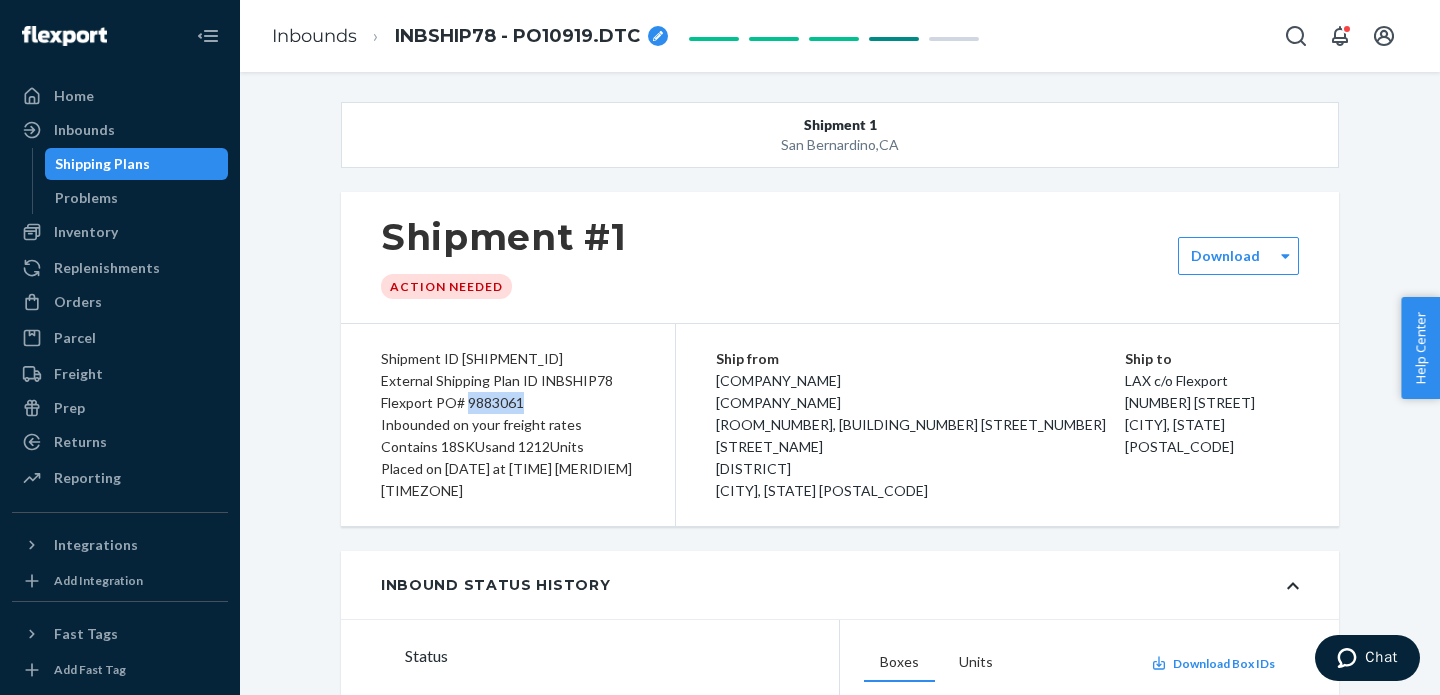 scroll, scrollTop: 18, scrollLeft: 0, axis: vertical 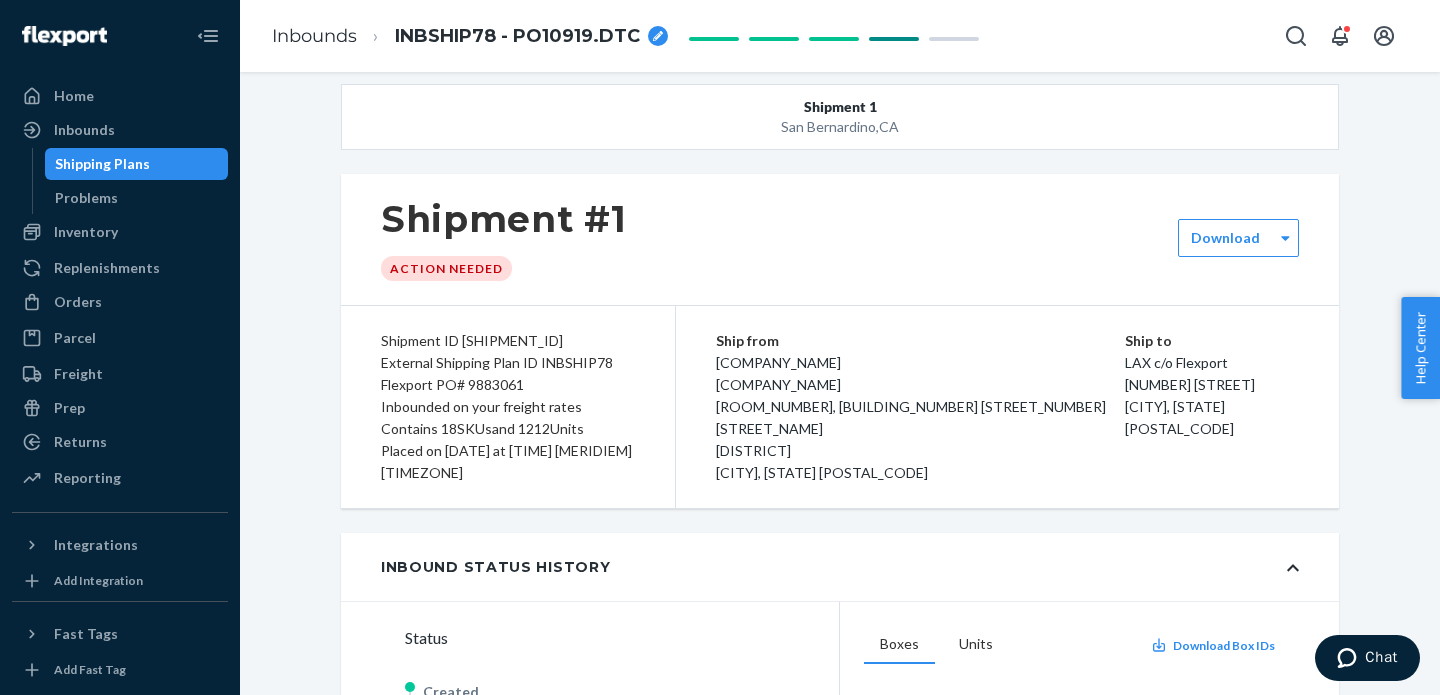 click 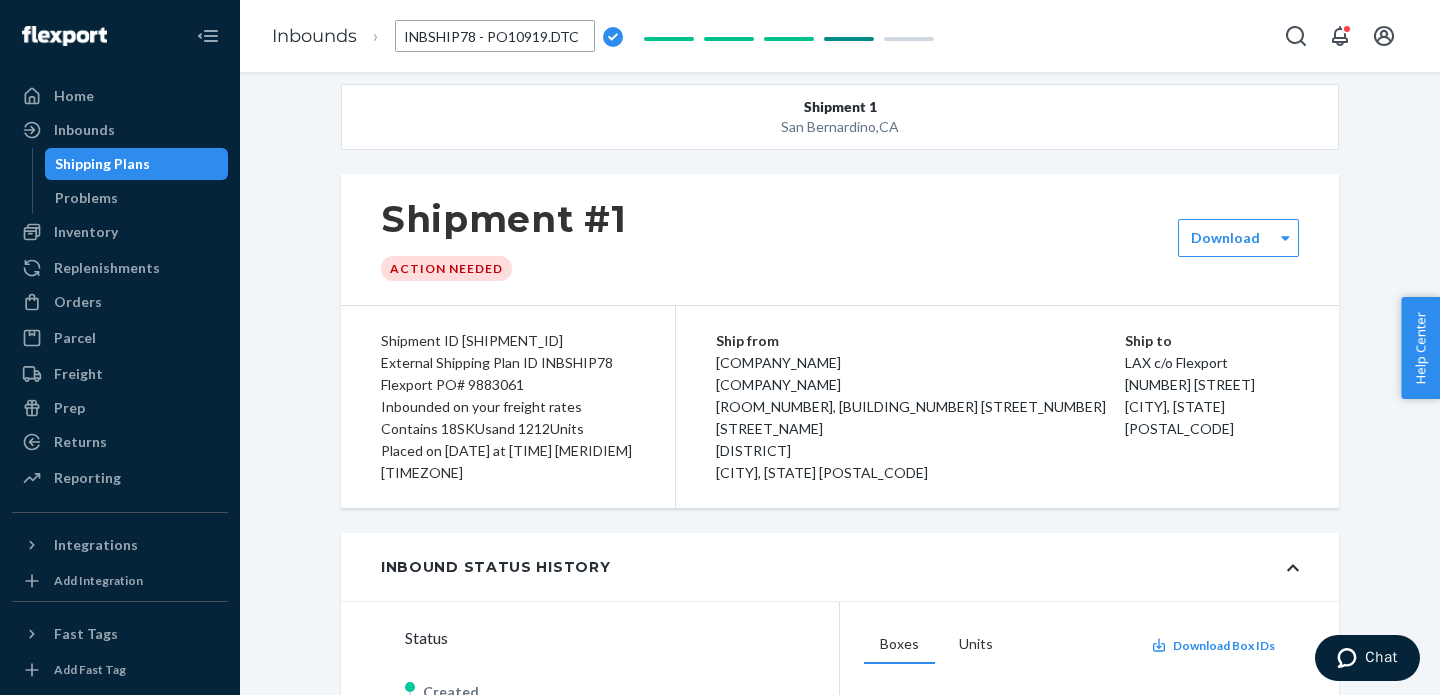 click on "INBSHIP78 - PO10919.DTC" at bounding box center [495, 36] 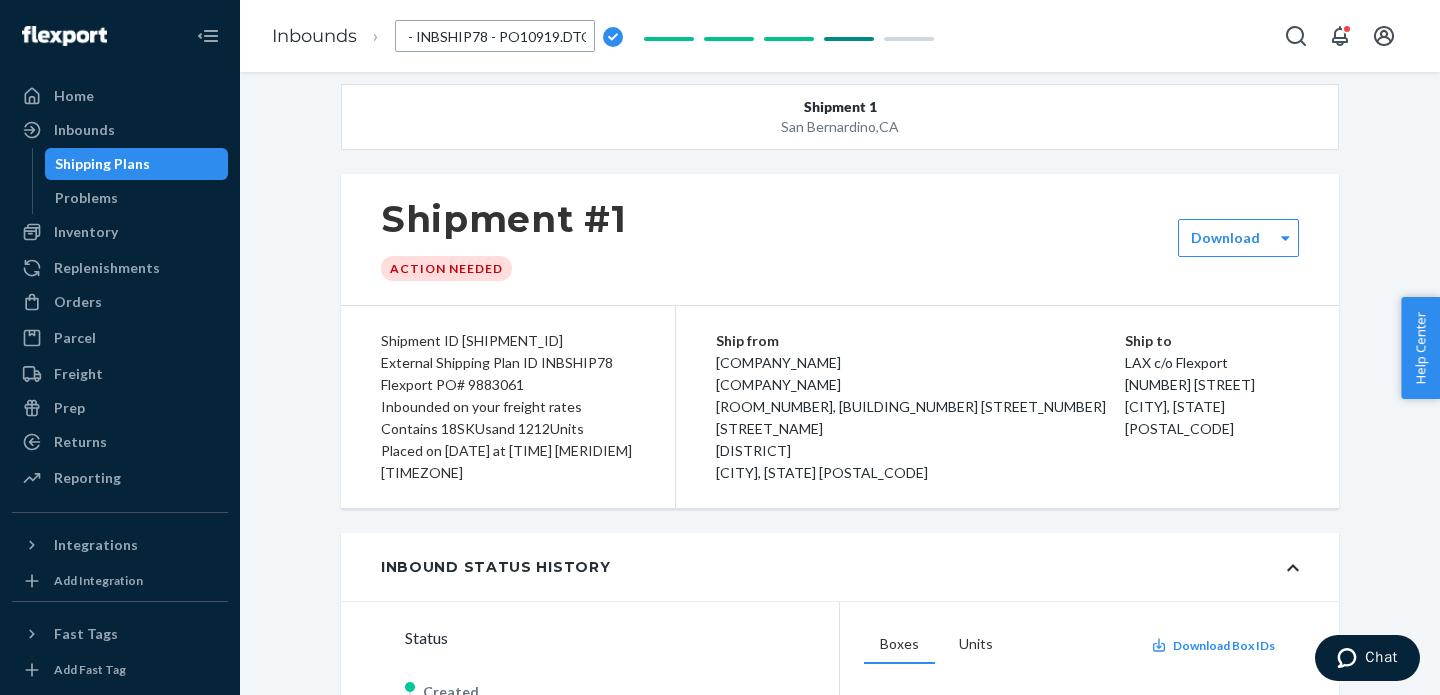 drag, startPoint x: 563, startPoint y: 35, endPoint x: 688, endPoint y: 42, distance: 125.19585 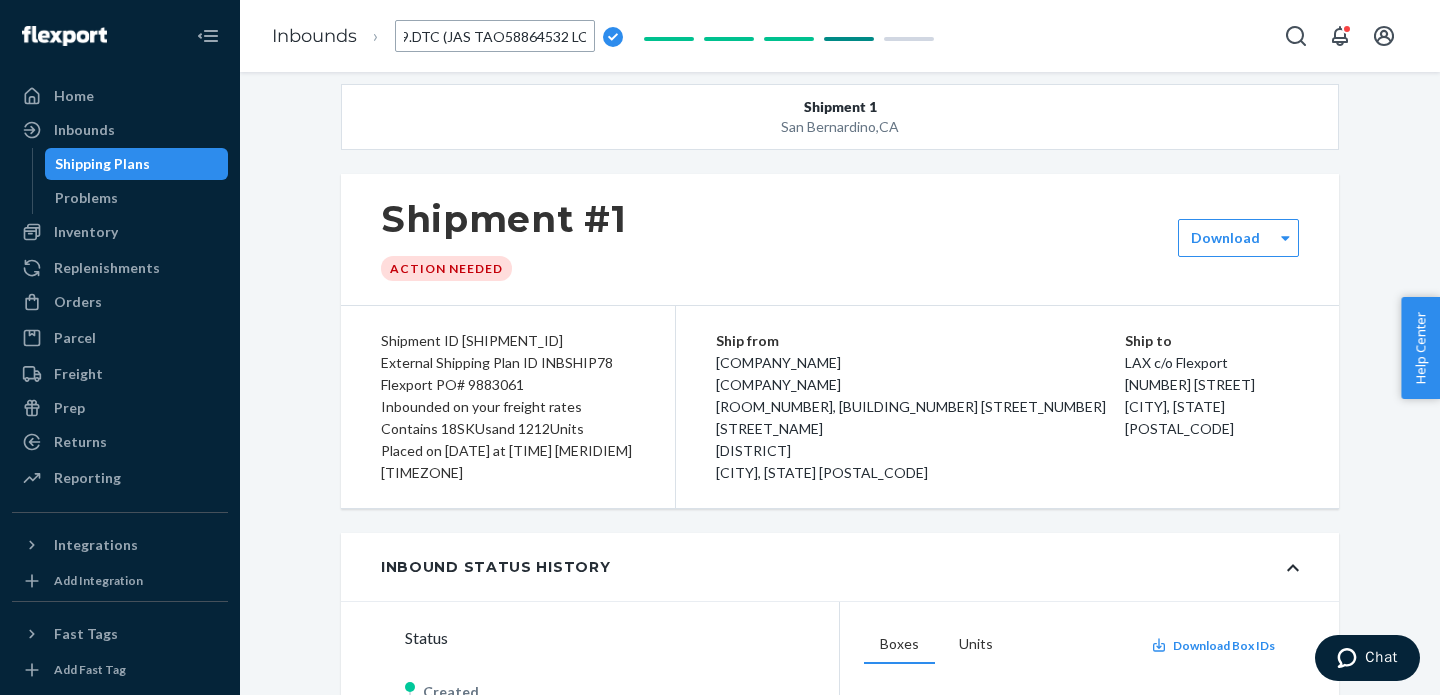 type on "DTC - INBSHIP78 - PO10919.DTC (JAS TAO58864532 LCL)" 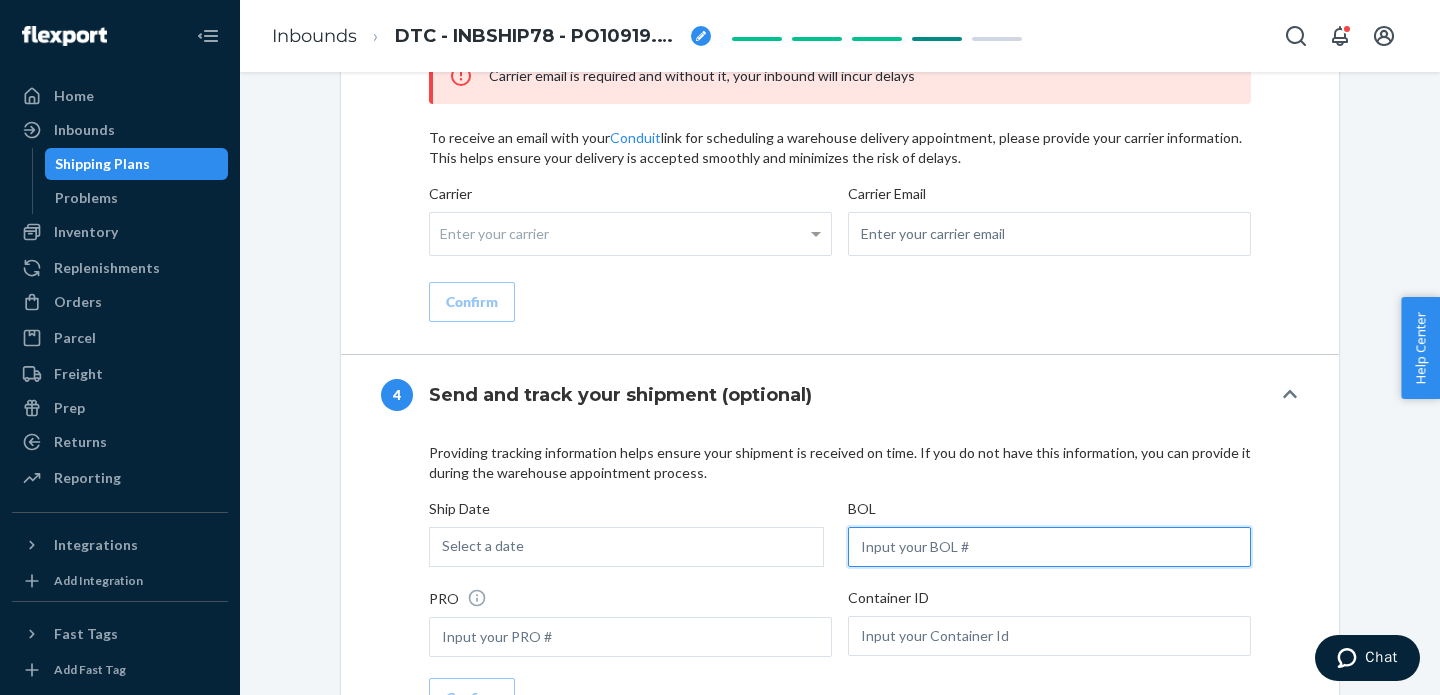 click at bounding box center (1049, 547) 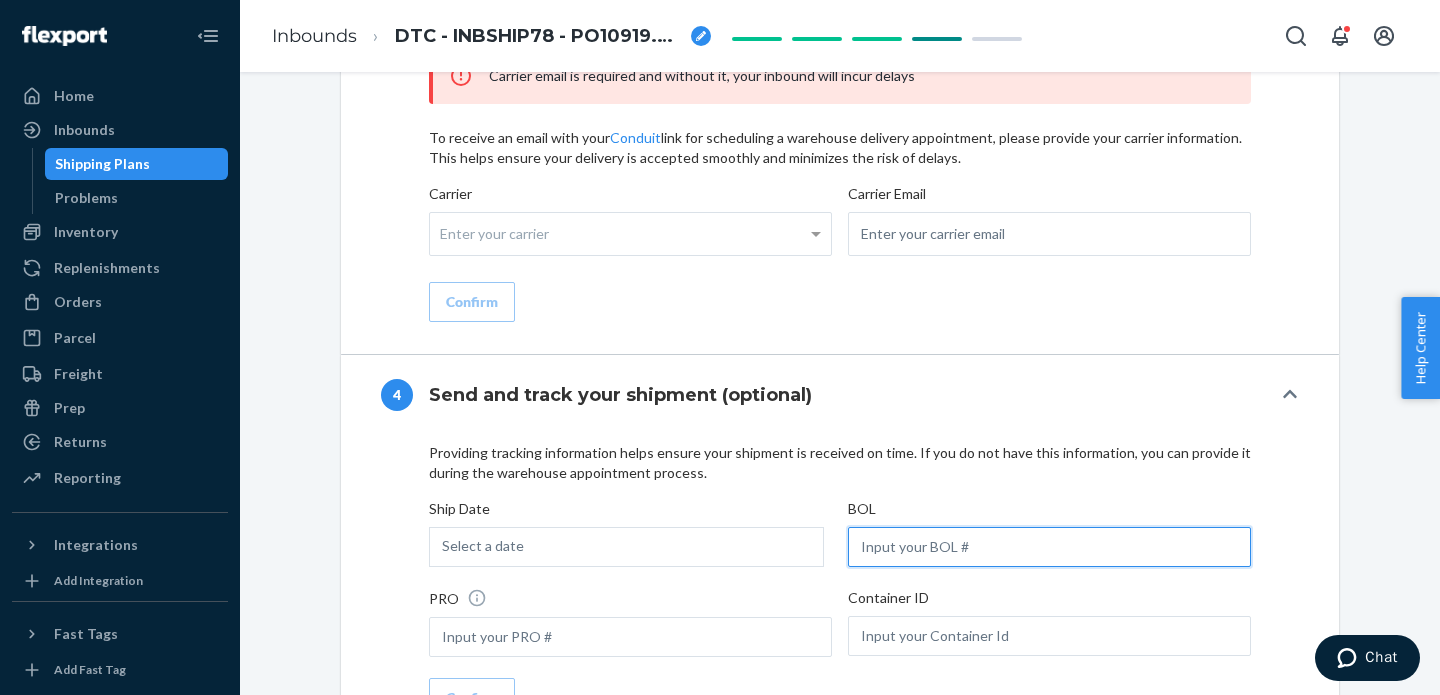 paste on "TAO58864532" 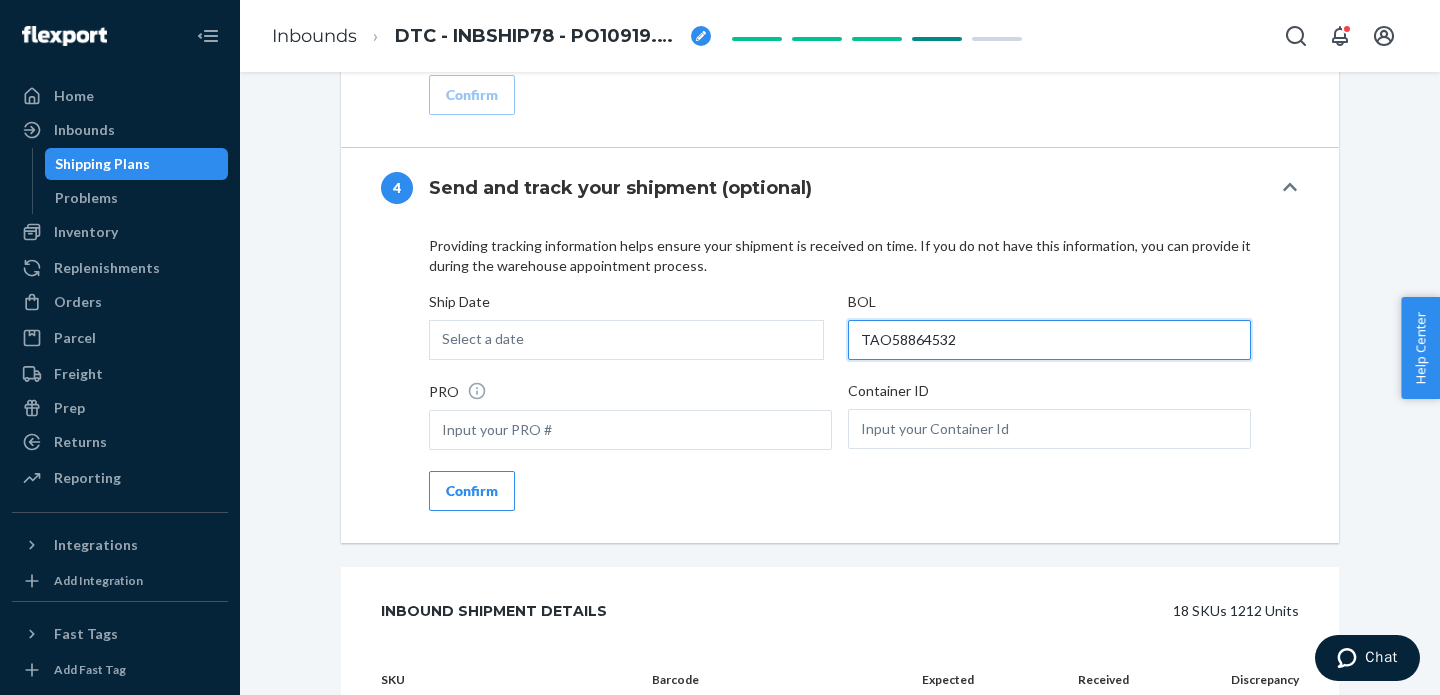 scroll, scrollTop: 2569, scrollLeft: 0, axis: vertical 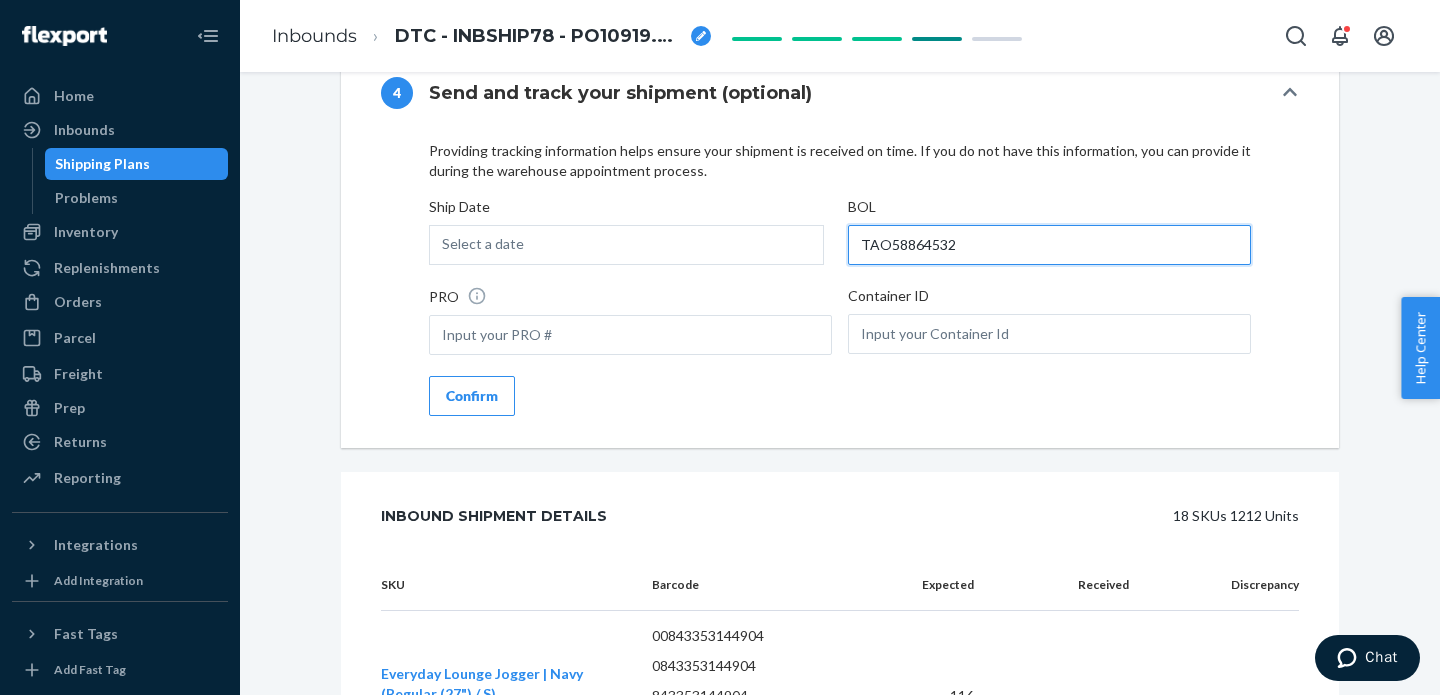 type on "TAO58864532" 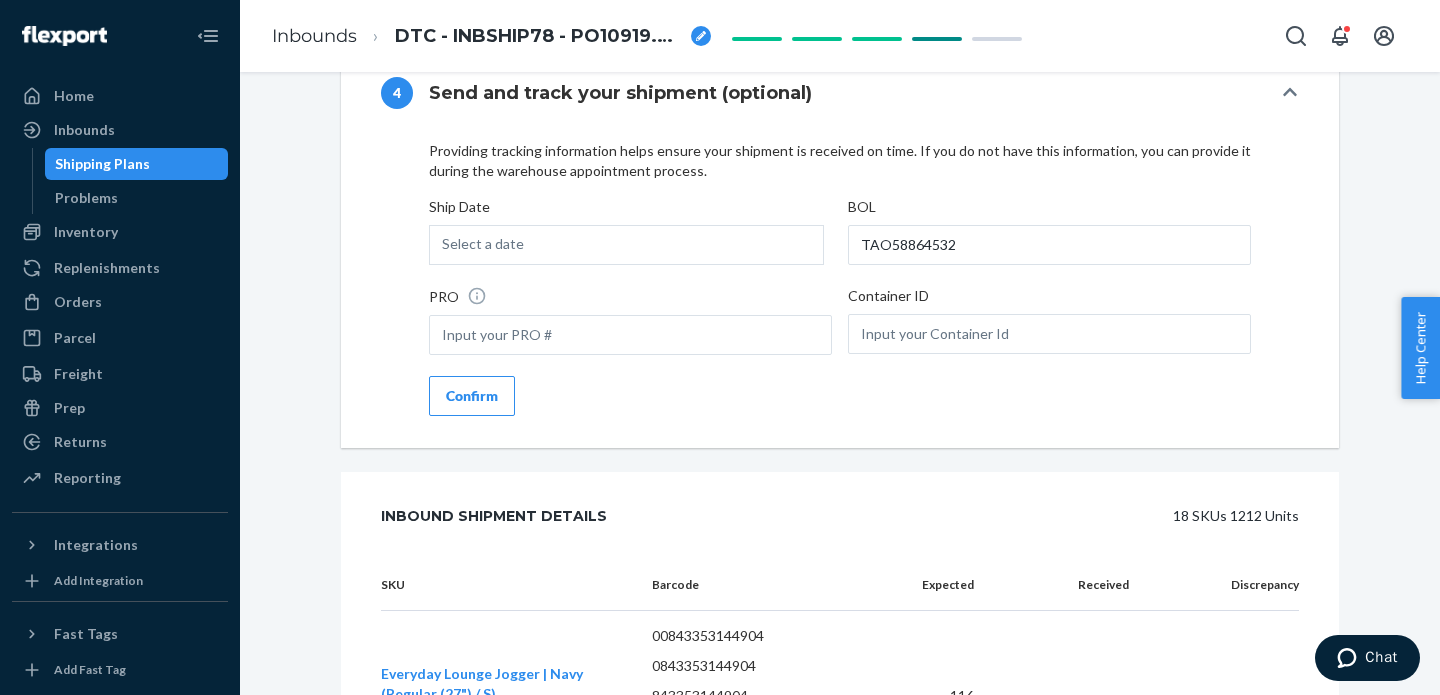 click on "Confirm" at bounding box center [472, 396] 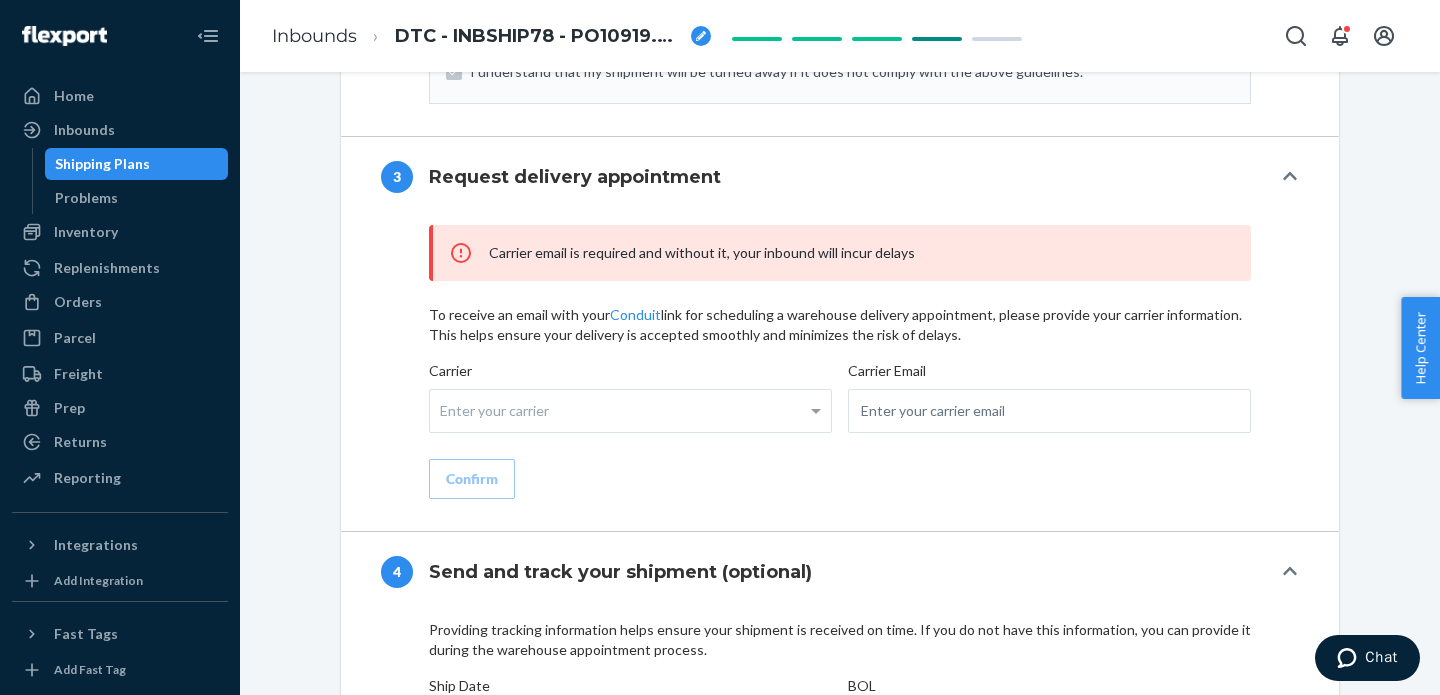 scroll, scrollTop: 2094, scrollLeft: 0, axis: vertical 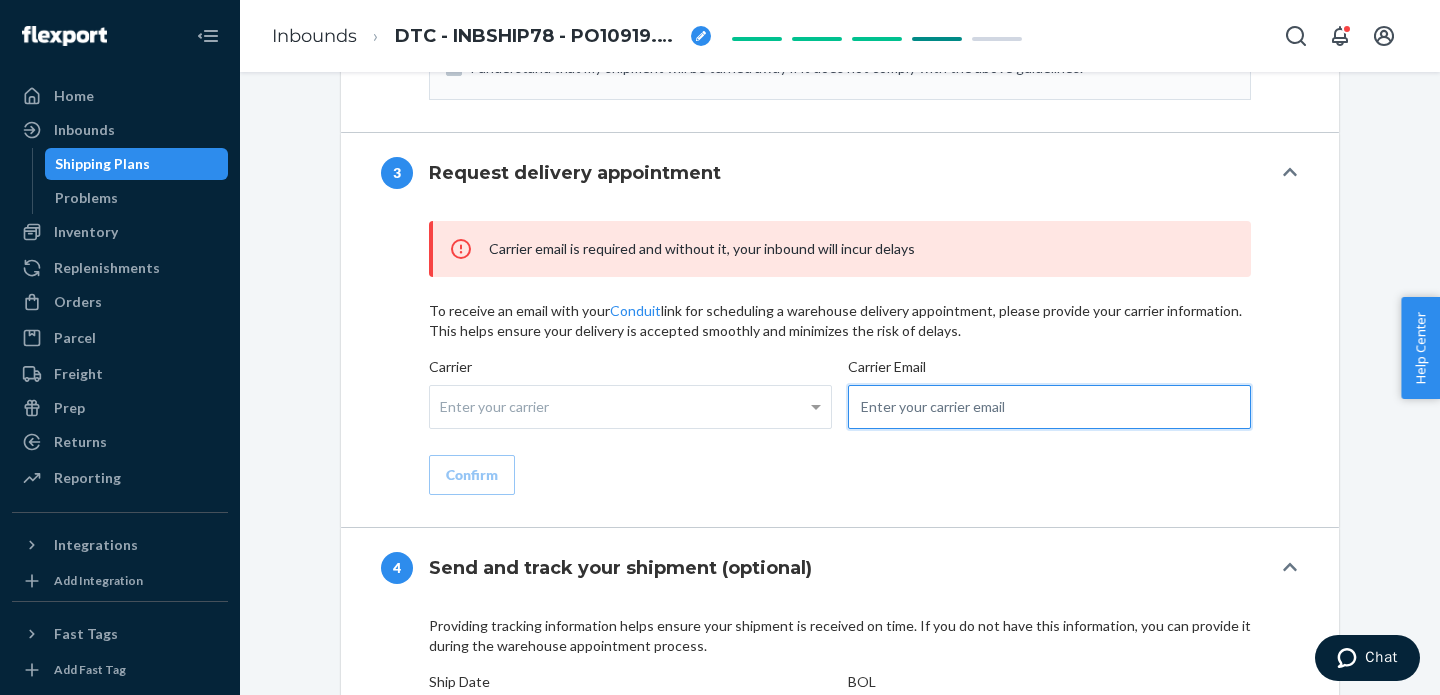 click at bounding box center [1049, 407] 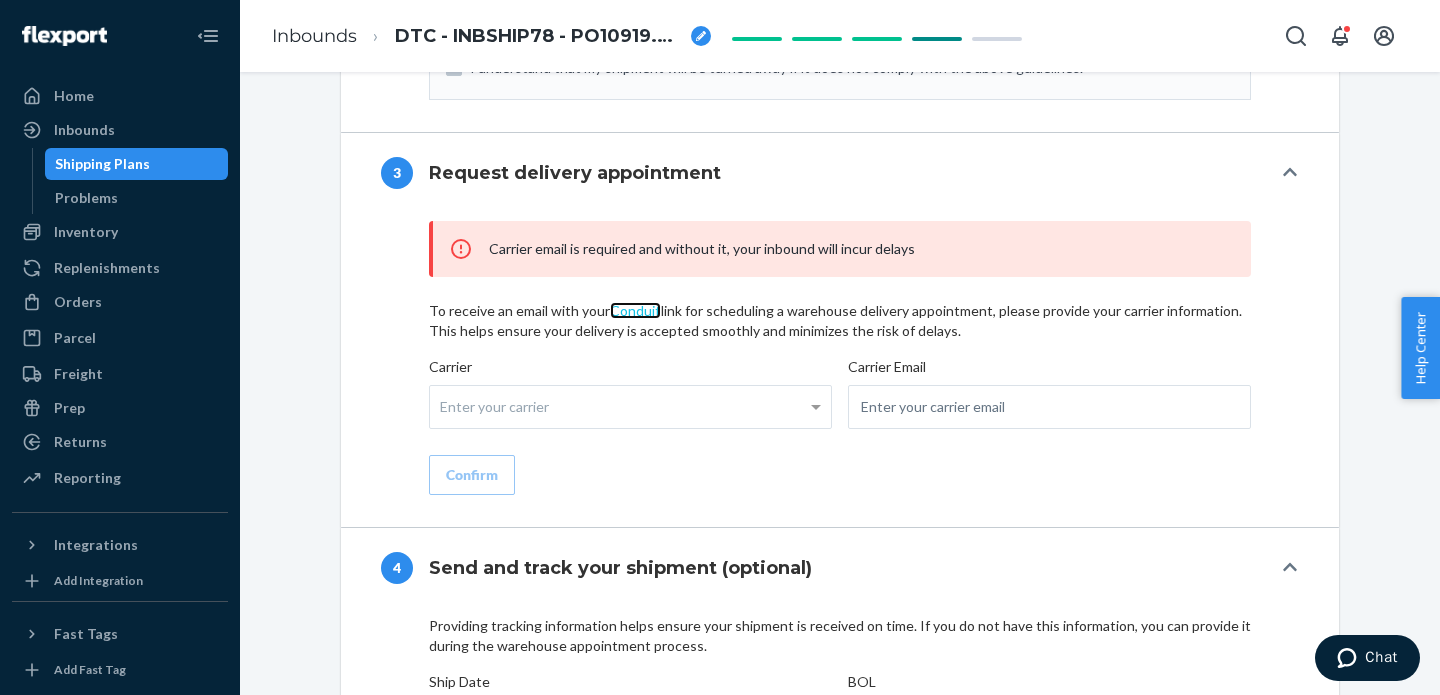 click on "Conduit" at bounding box center (635, 310) 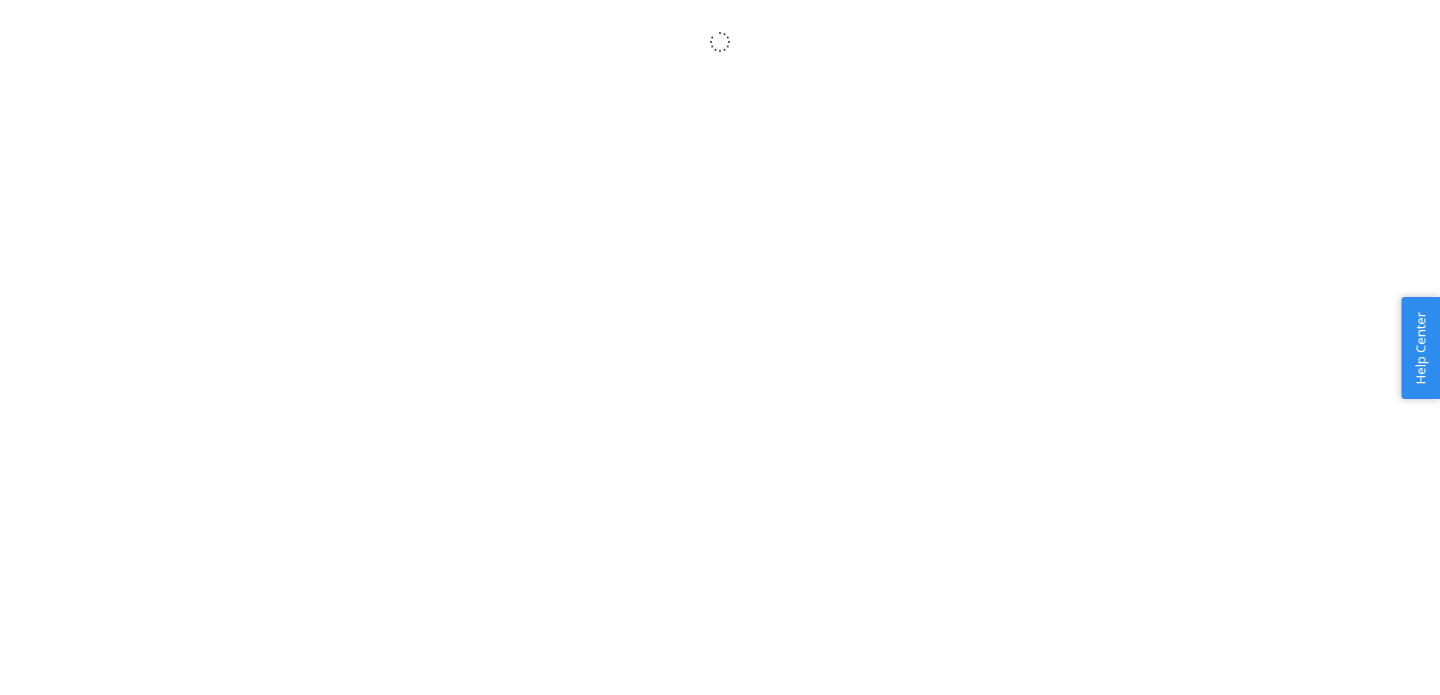 scroll, scrollTop: 0, scrollLeft: 0, axis: both 